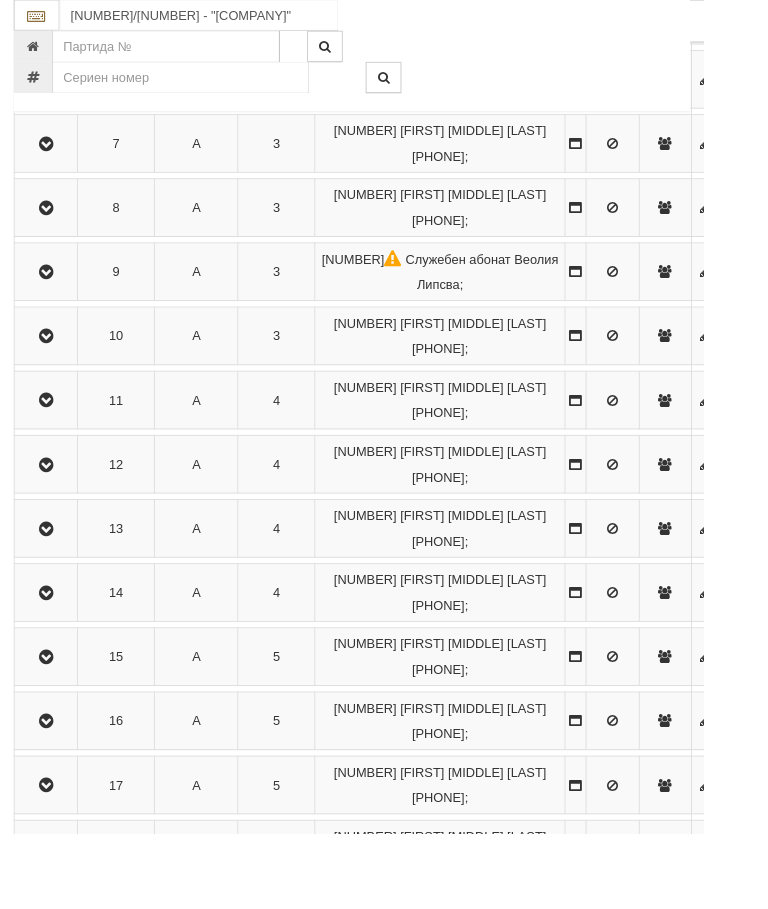 scroll, scrollTop: 951, scrollLeft: 0, axis: vertical 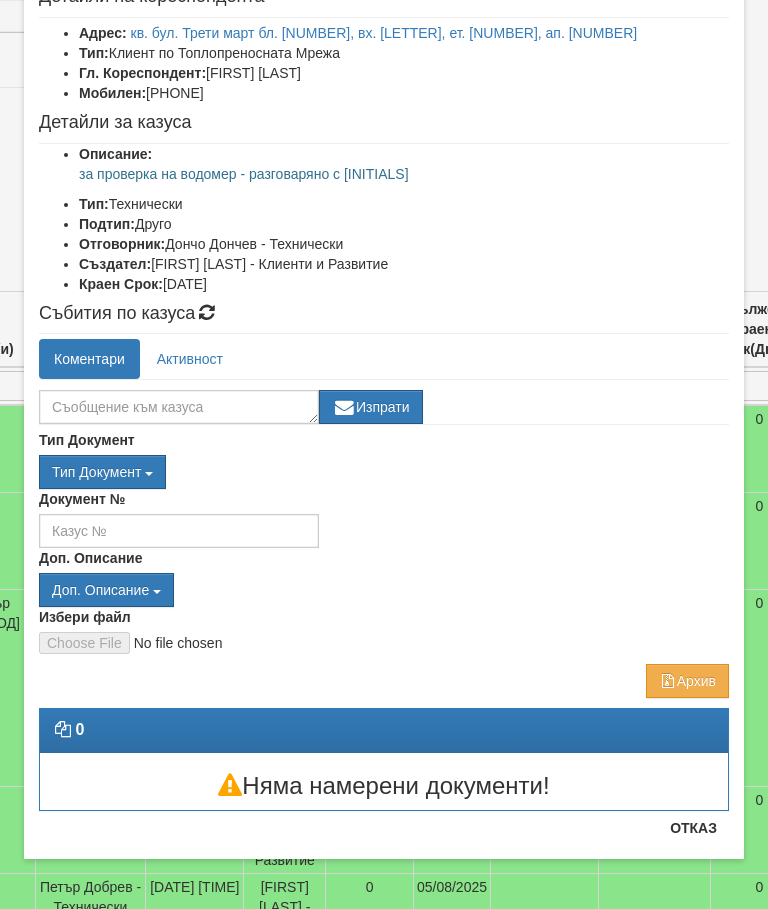 click on "Отказ" at bounding box center (693, 828) 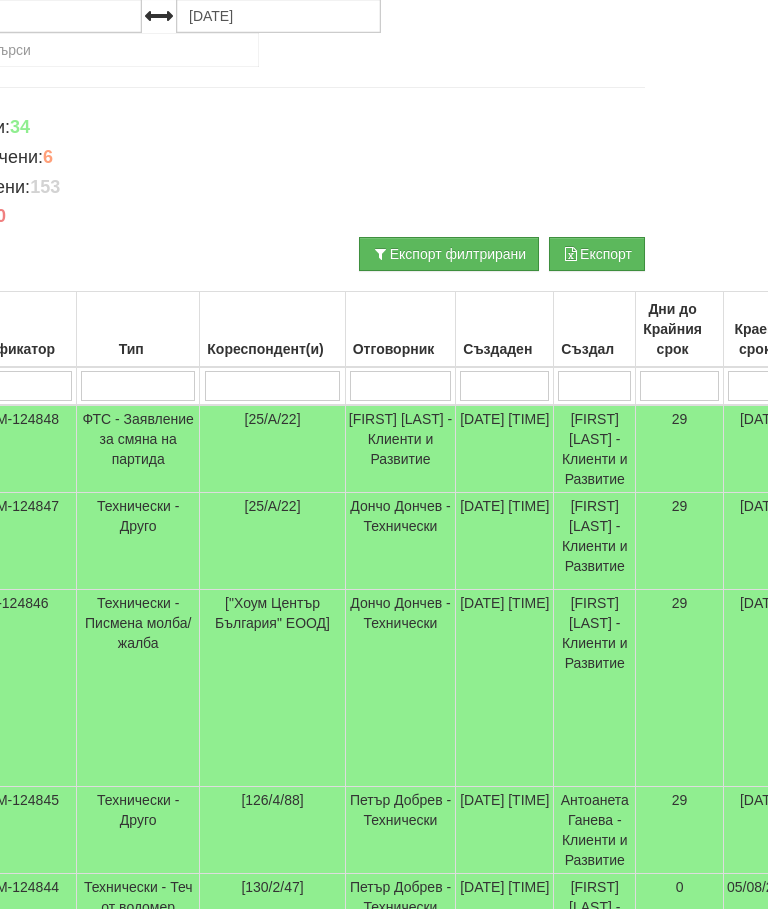 scroll, scrollTop: 230, scrollLeft: 0, axis: vertical 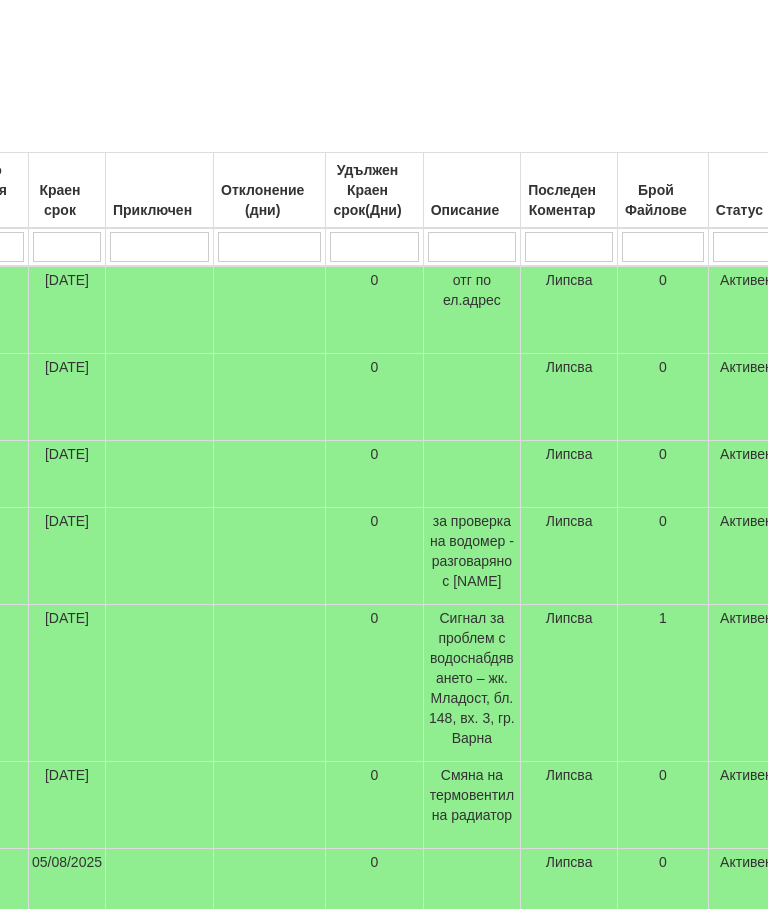 click on "Липсва" at bounding box center [569, 683] 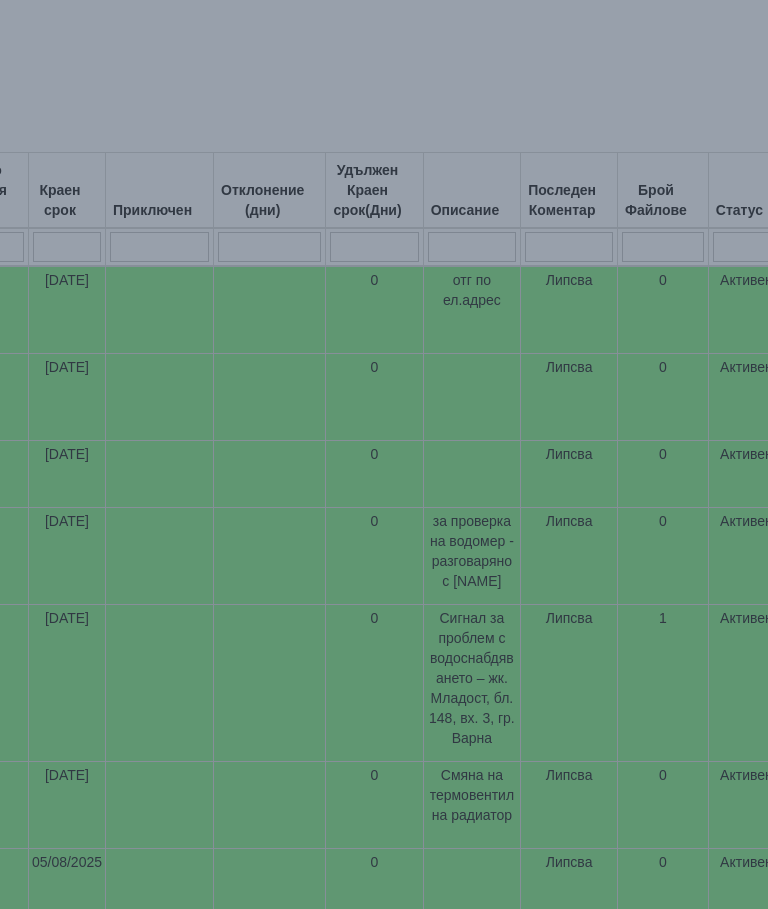 select on "10" 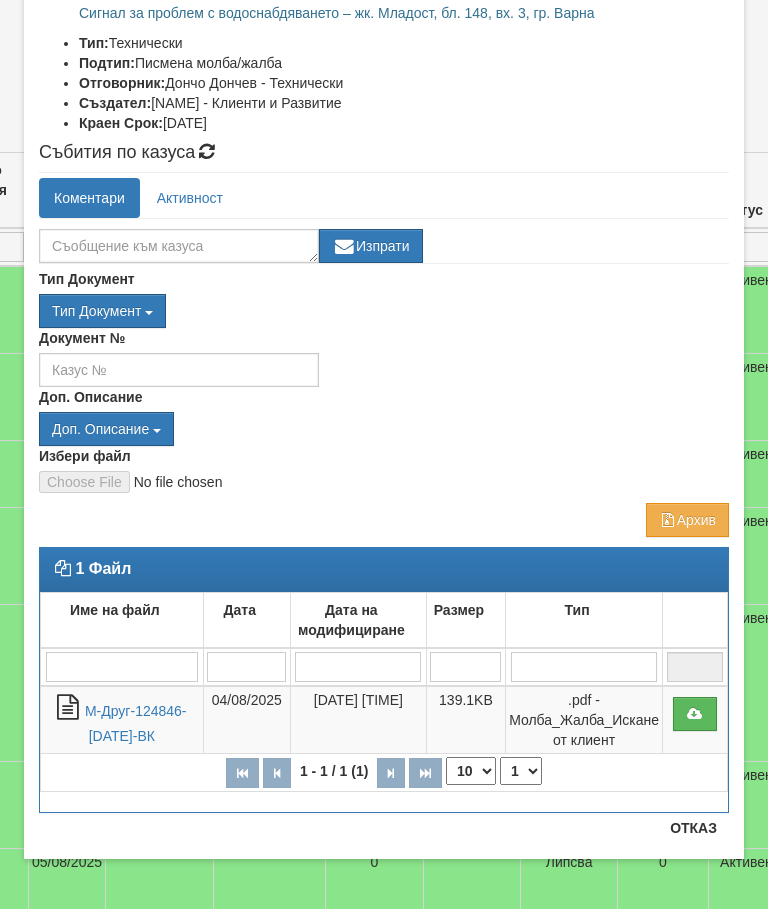 scroll, scrollTop: 328, scrollLeft: 0, axis: vertical 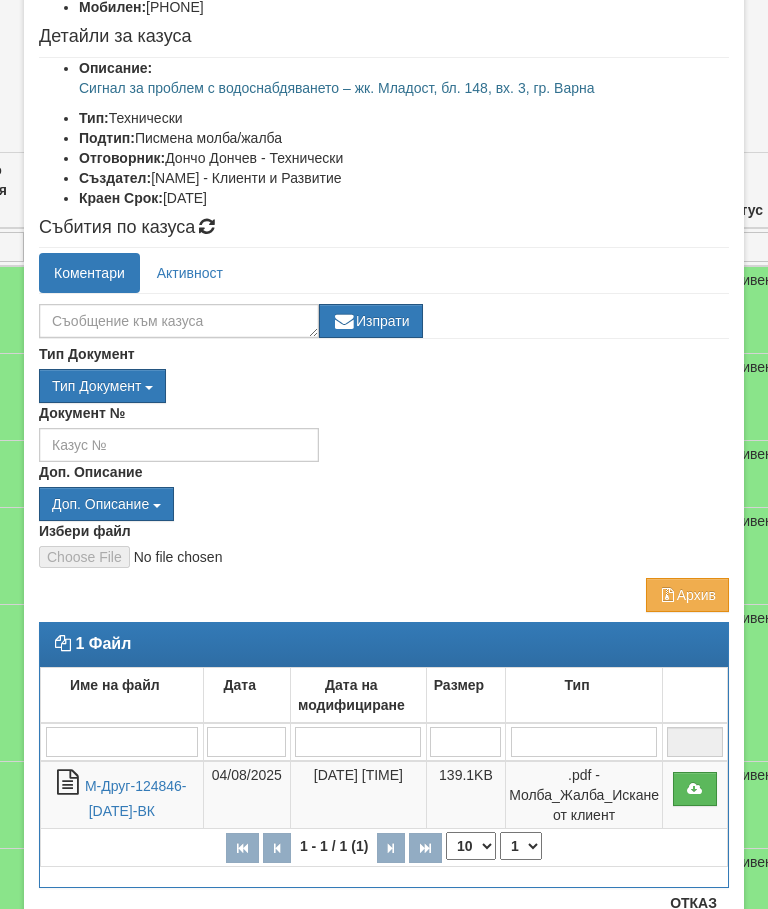 click on "М-Друг-124846-04.08.2025-ВК" at bounding box center [136, 798] 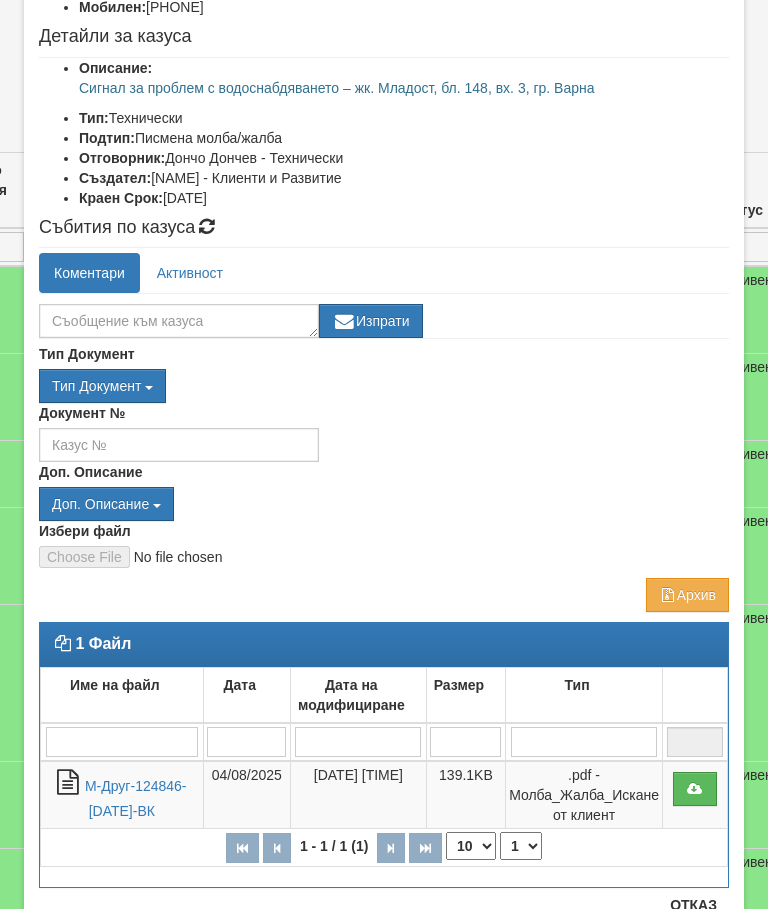 scroll, scrollTop: 444, scrollLeft: 788, axis: both 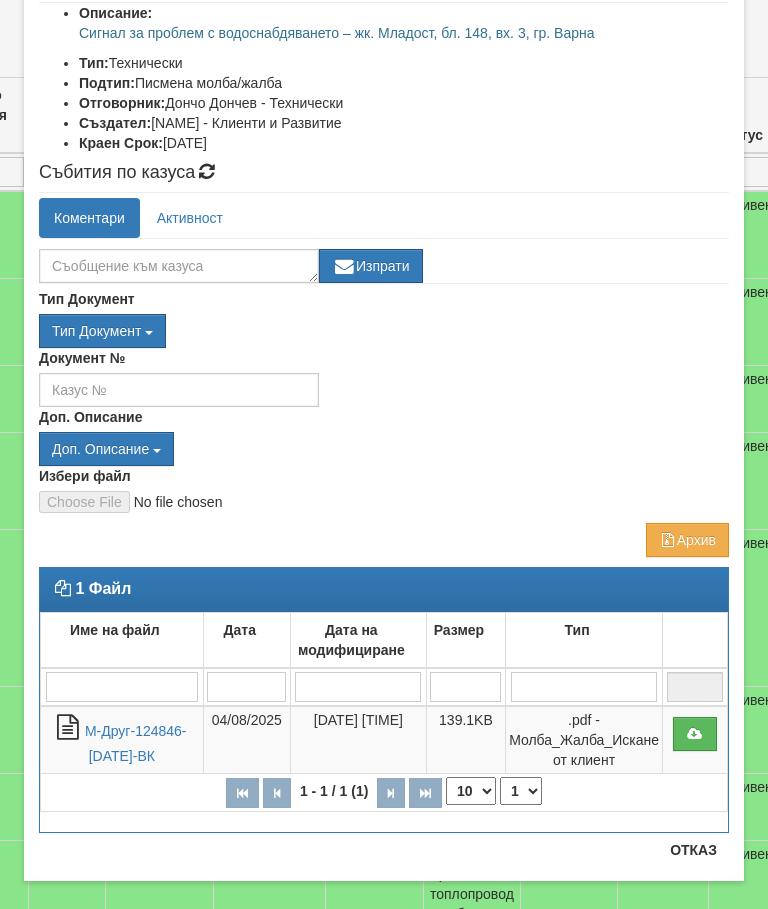 click on "Отказ" at bounding box center [693, 850] 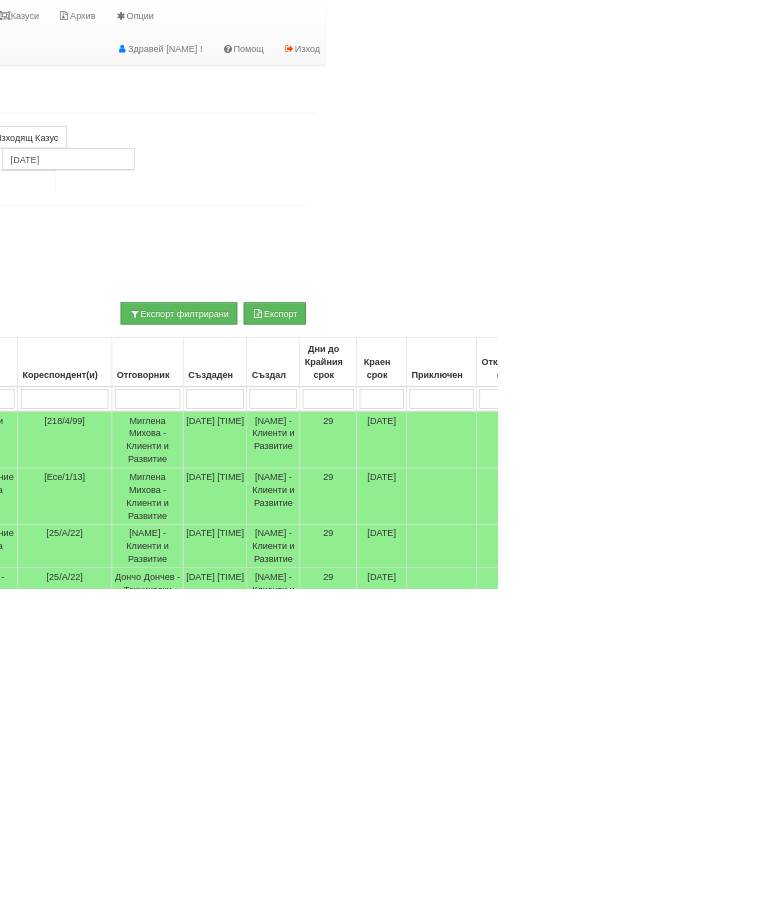 scroll, scrollTop: 0, scrollLeft: 0, axis: both 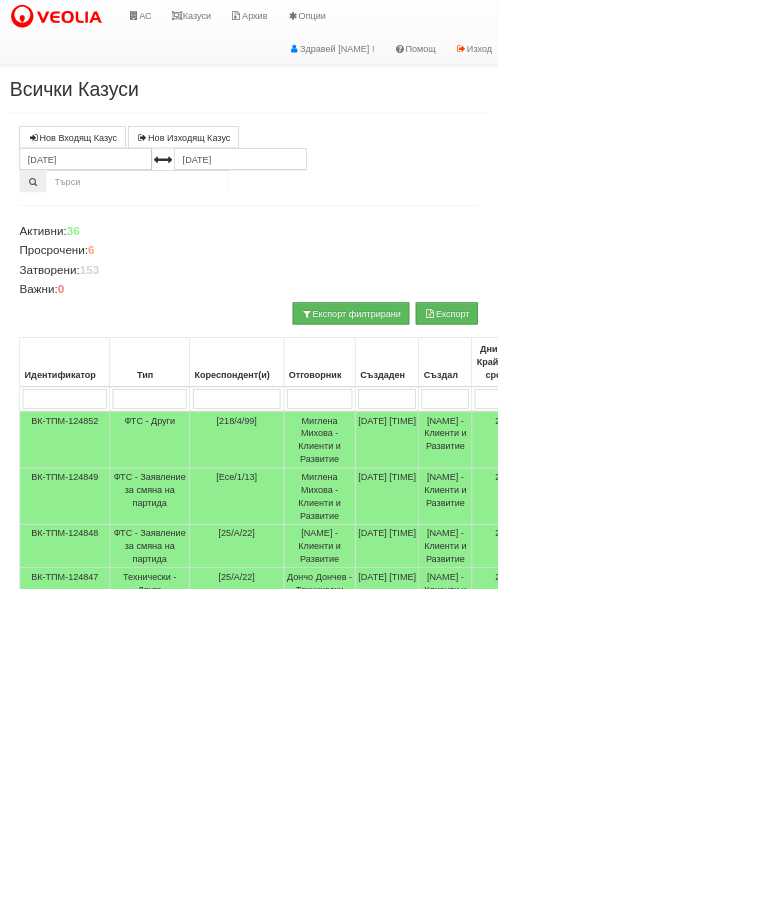 click at bounding box center (206, 25) 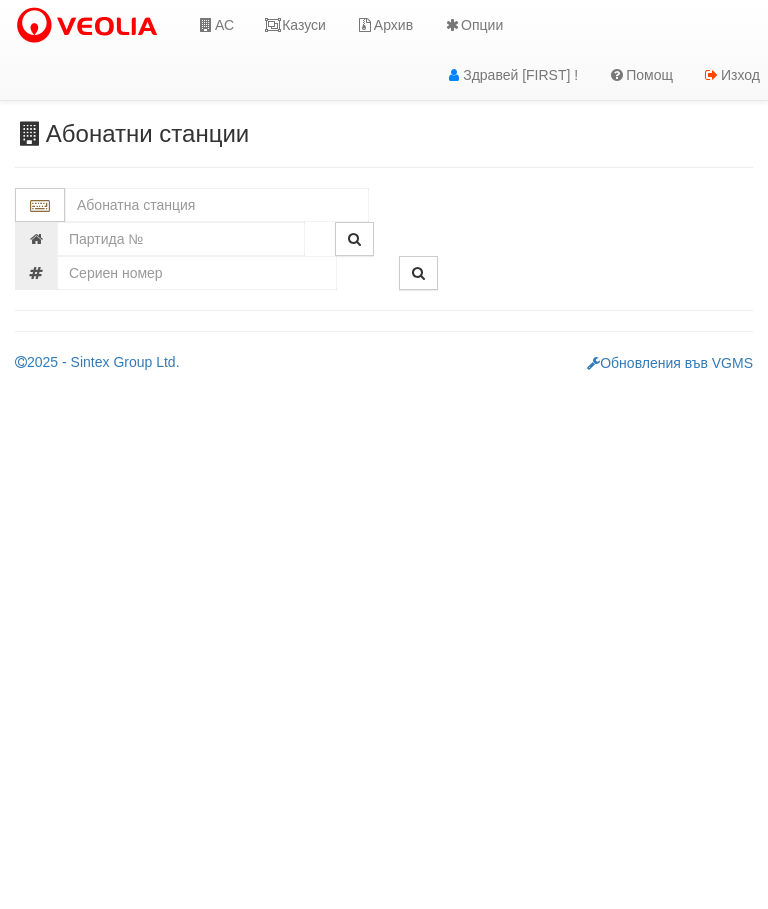 scroll, scrollTop: 0, scrollLeft: 0, axis: both 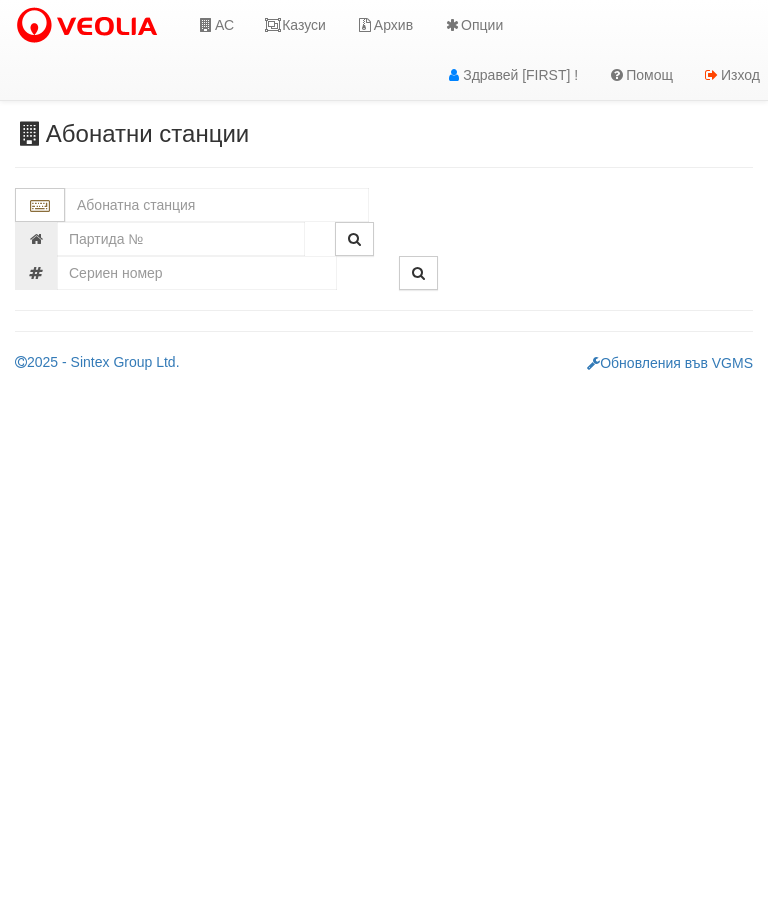 click at bounding box center (217, 205) 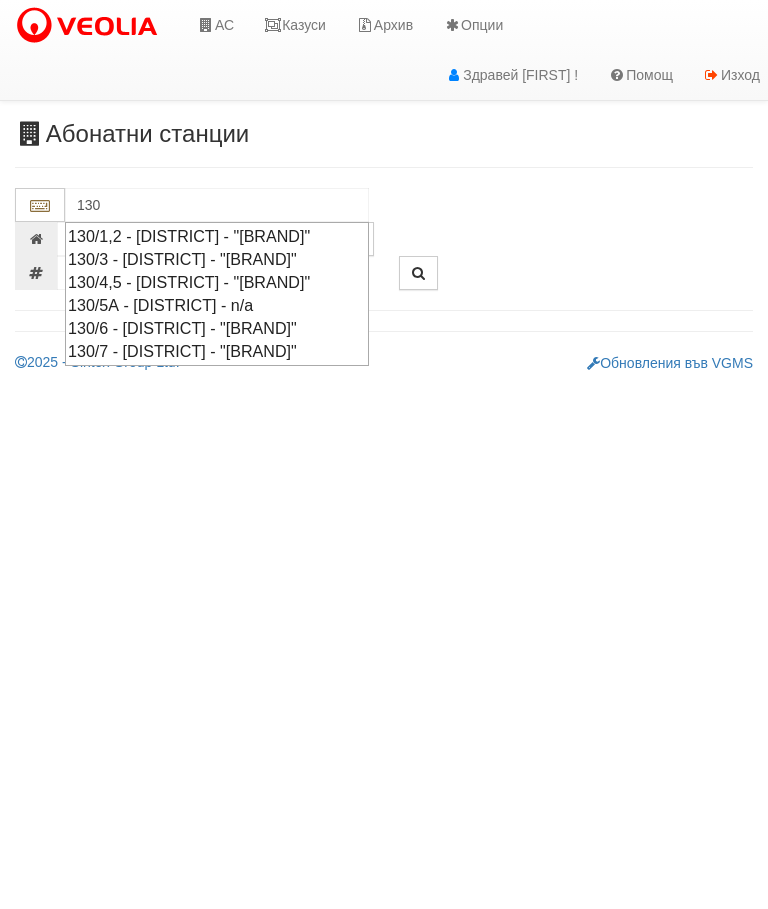 click on "130/7 - [DISTRICT] - "[BRAND]"" at bounding box center (217, 351) 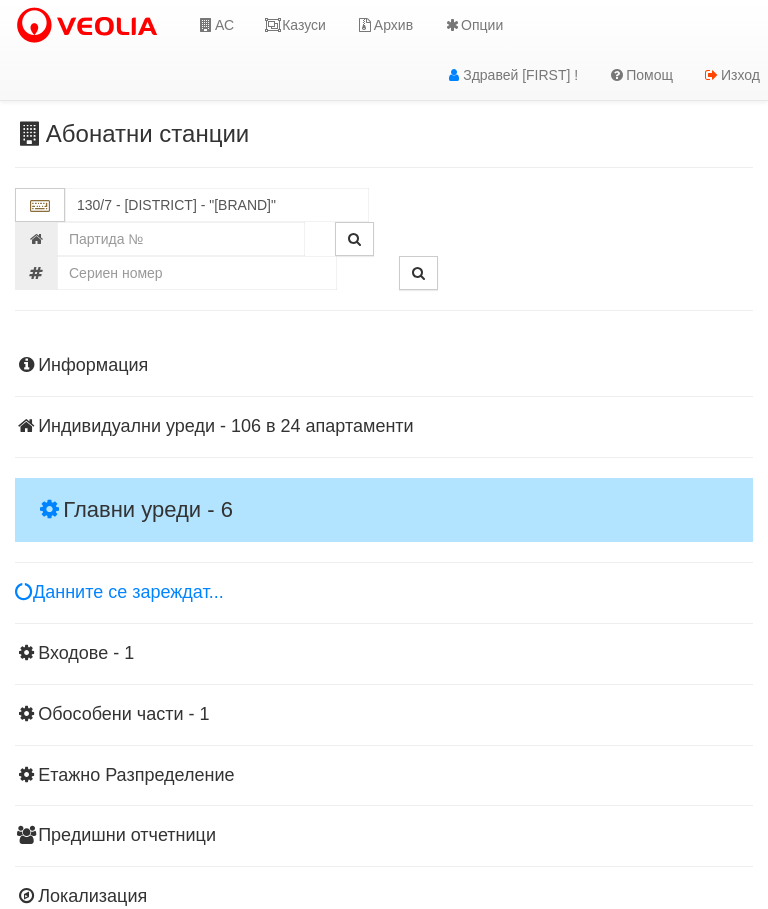 click on "Главни уреди - 6" at bounding box center (384, 510) 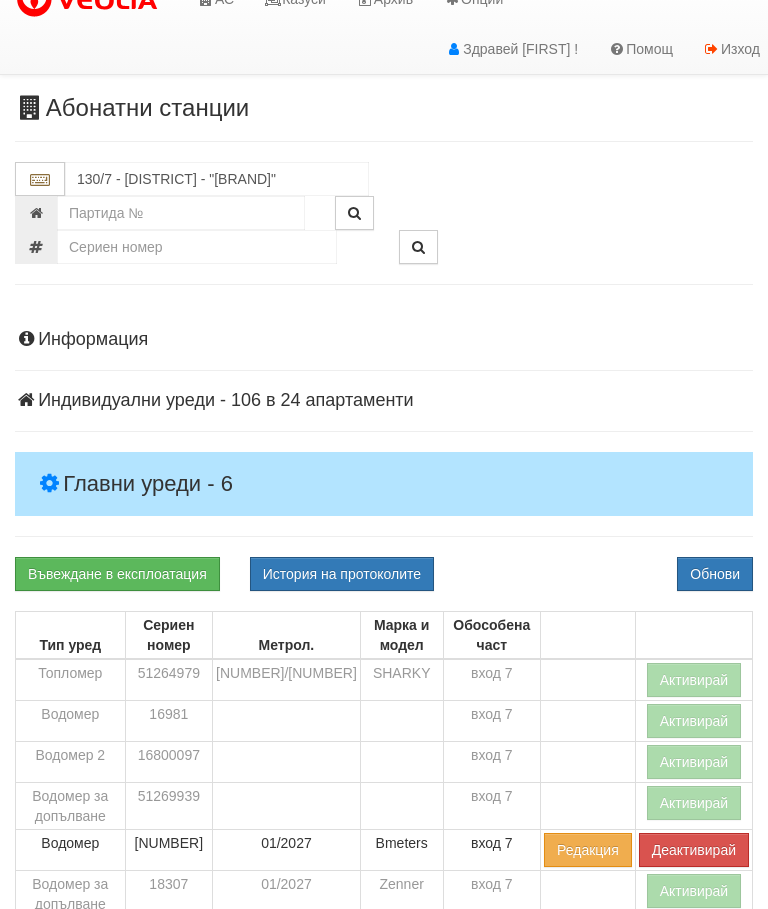 scroll, scrollTop: 60, scrollLeft: 0, axis: vertical 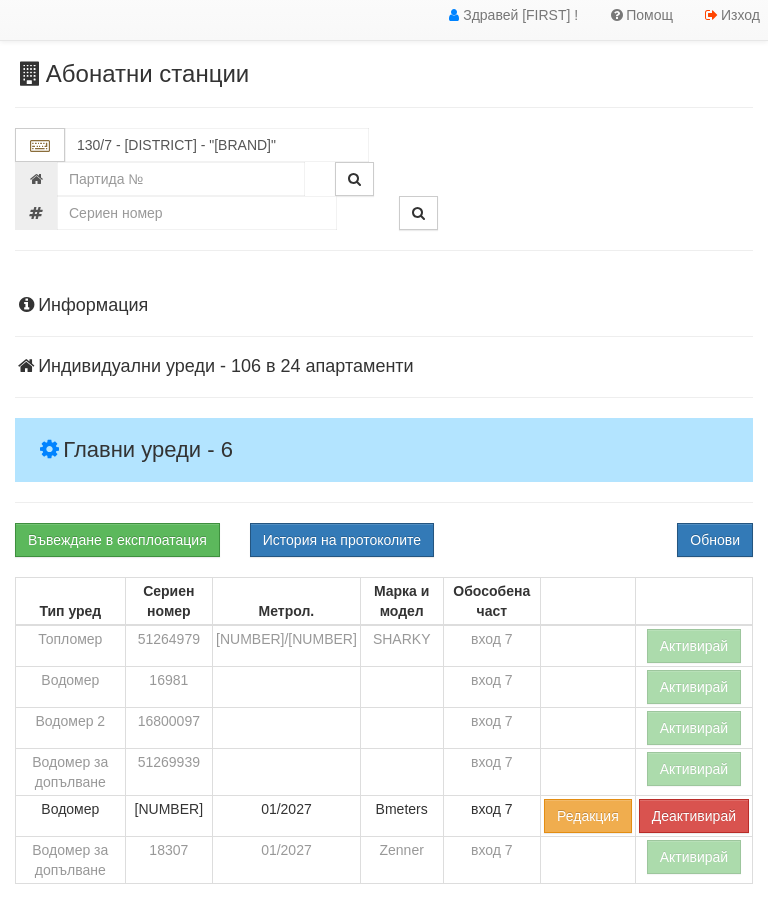 click on "Активирай" at bounding box center (694, 646) 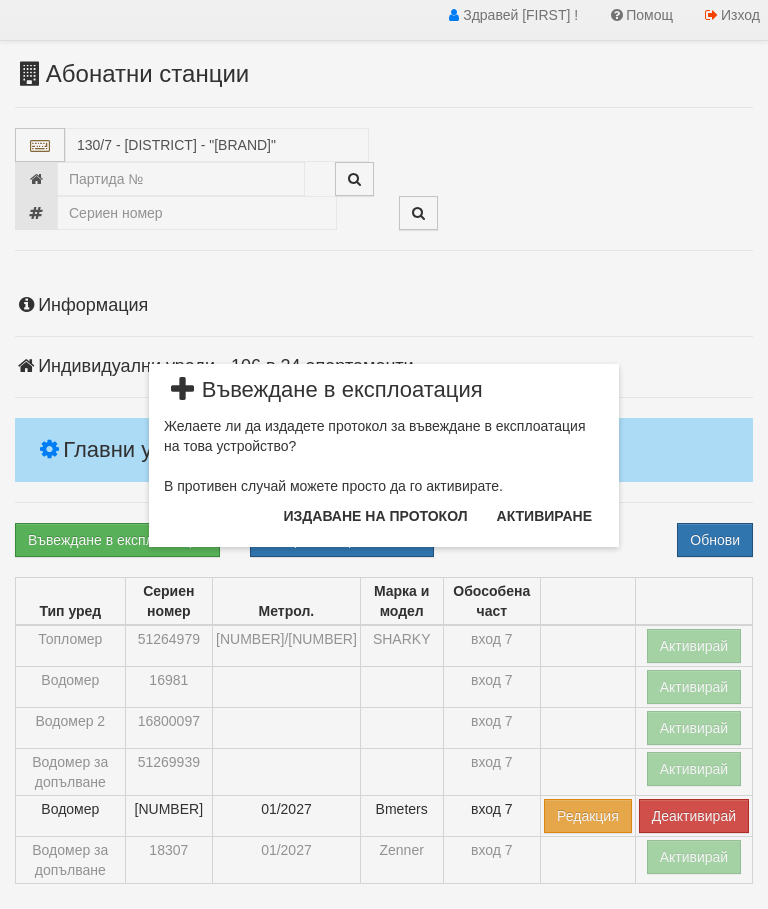 click on "Издаване на протокол" at bounding box center [376, 516] 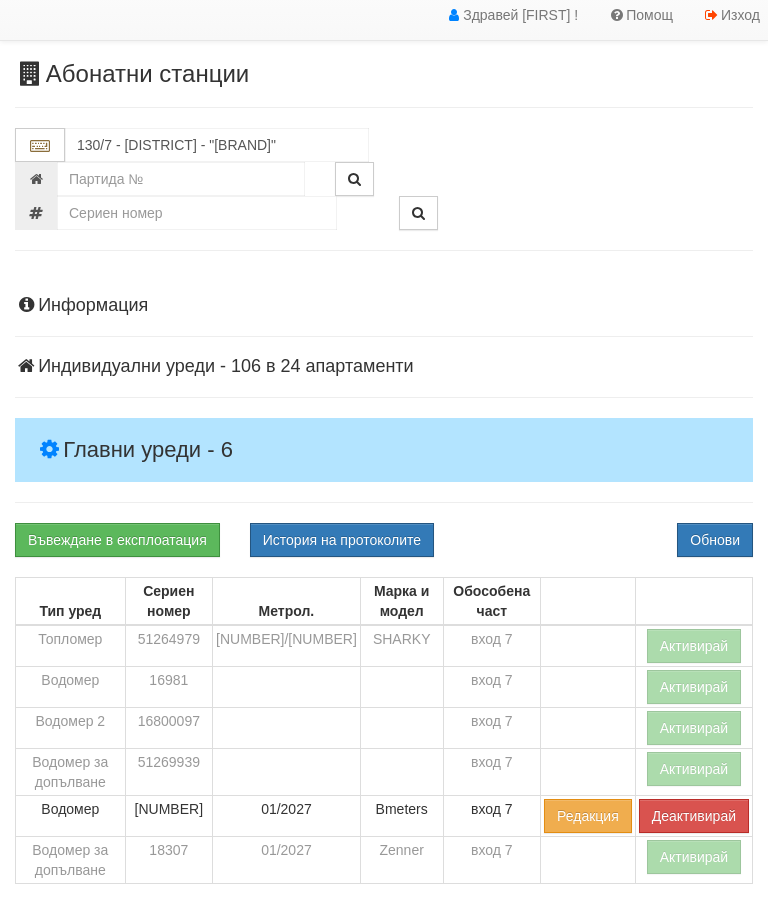 scroll, scrollTop: 135, scrollLeft: 0, axis: vertical 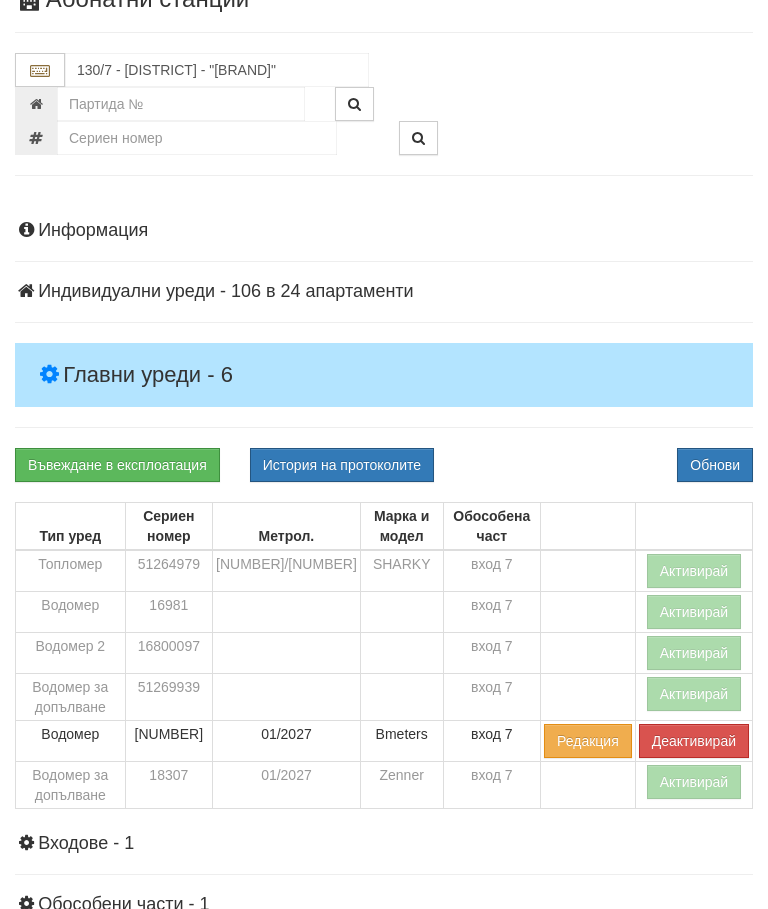 click on "Обнови" at bounding box center (715, 465) 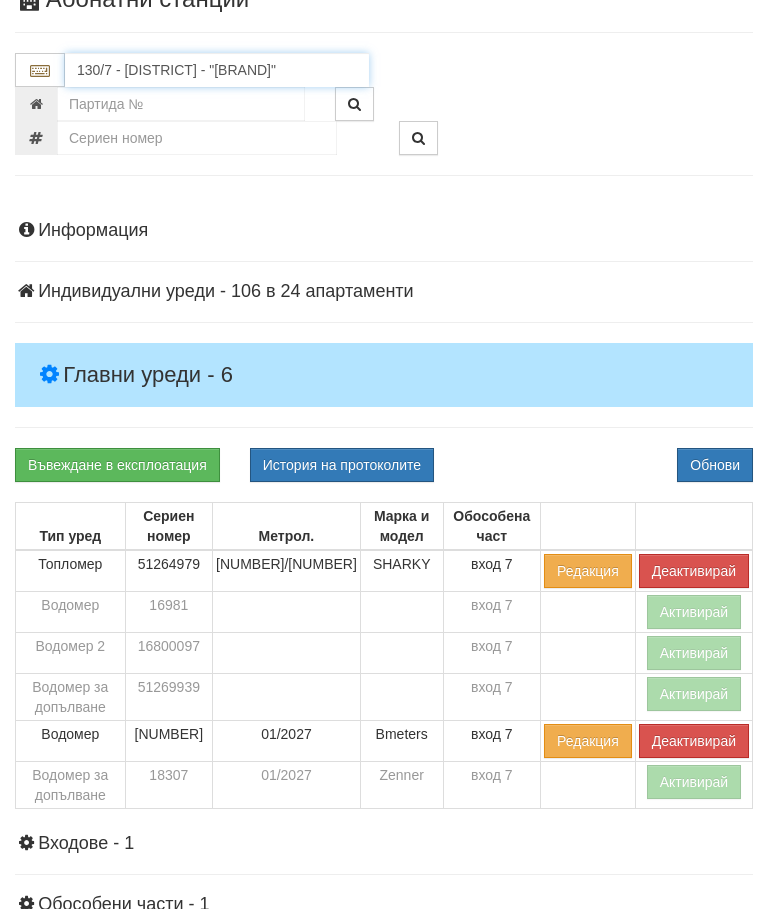 click on "130/7 - Младост - "ХОЛИДЕЙ"" at bounding box center (217, 70) 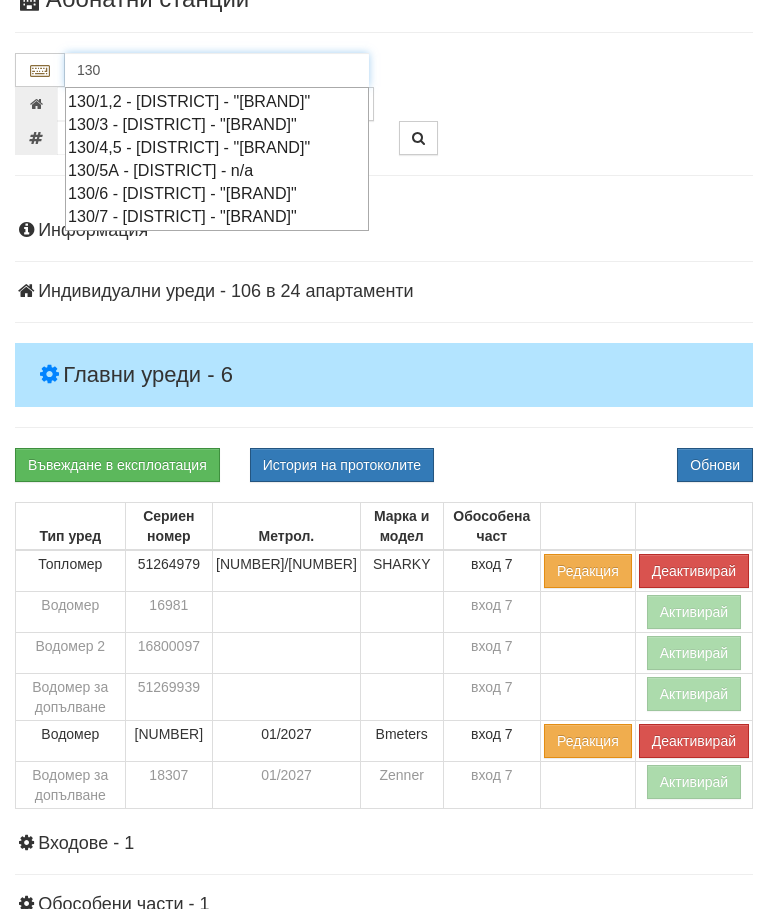 click on "130/4,5 - Младост - "ВЕОЛИЯ"" at bounding box center [217, 147] 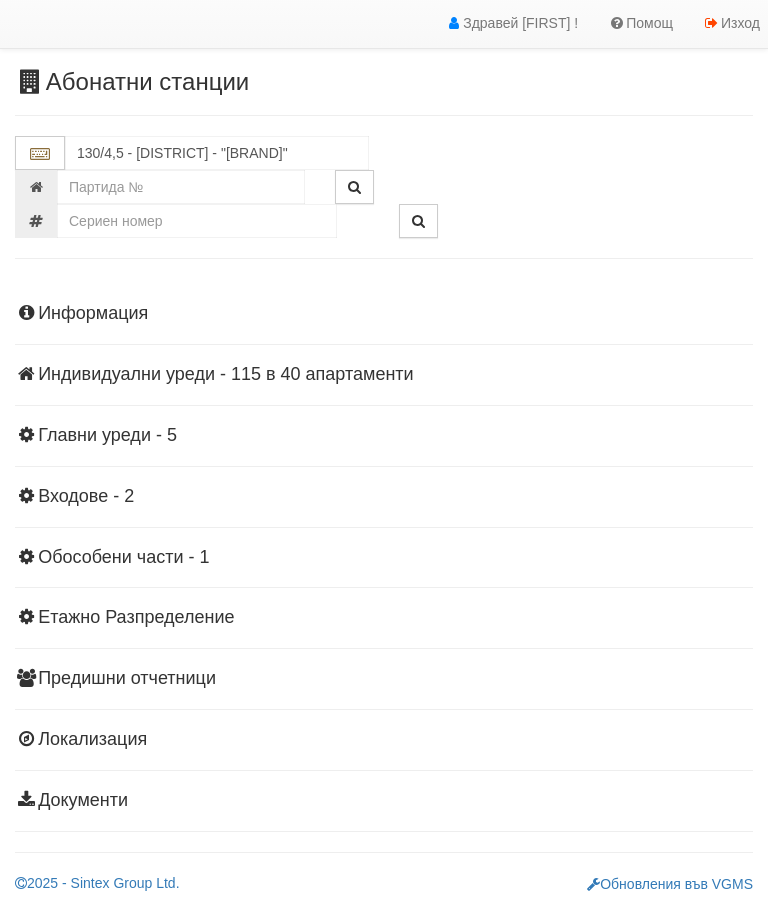 scroll, scrollTop: 44, scrollLeft: 0, axis: vertical 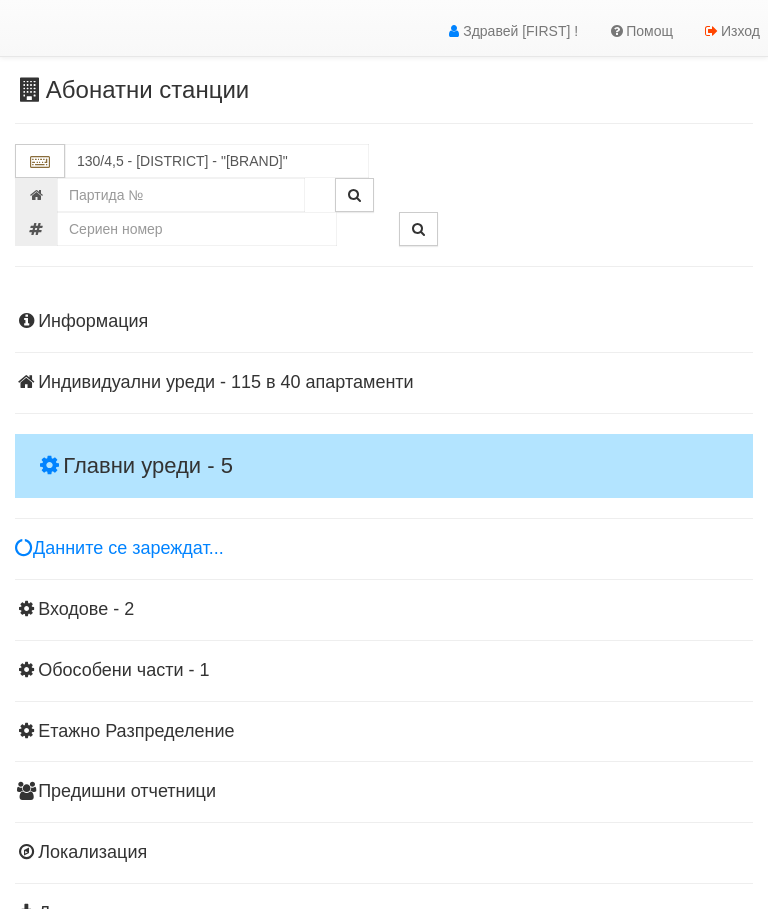 click on "Главни уреди - 5" at bounding box center (384, 466) 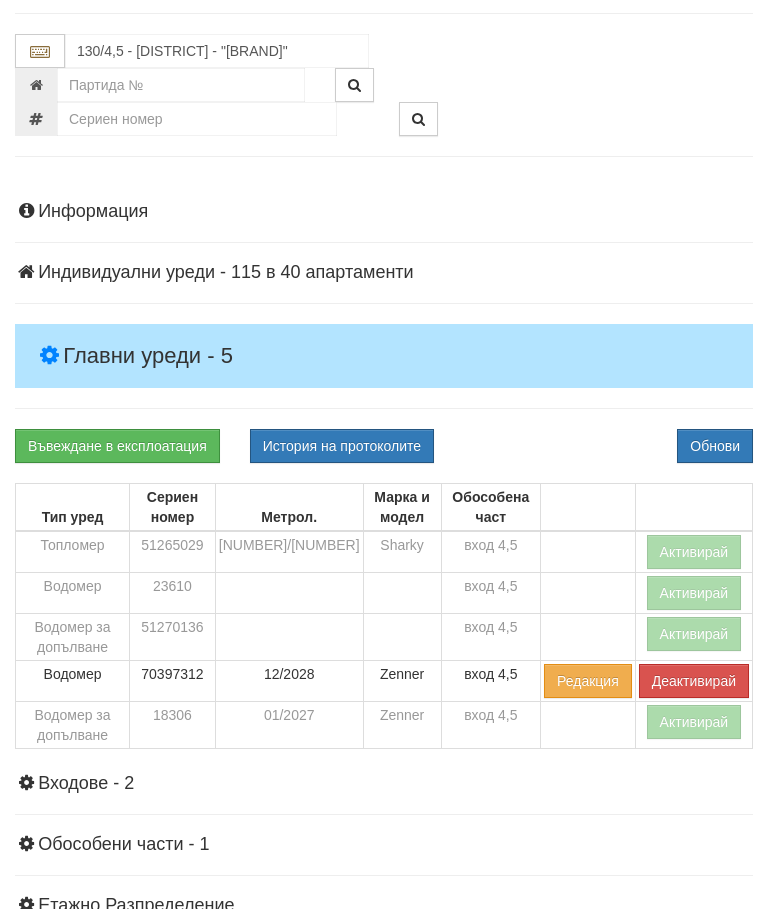 scroll, scrollTop: 156, scrollLeft: 0, axis: vertical 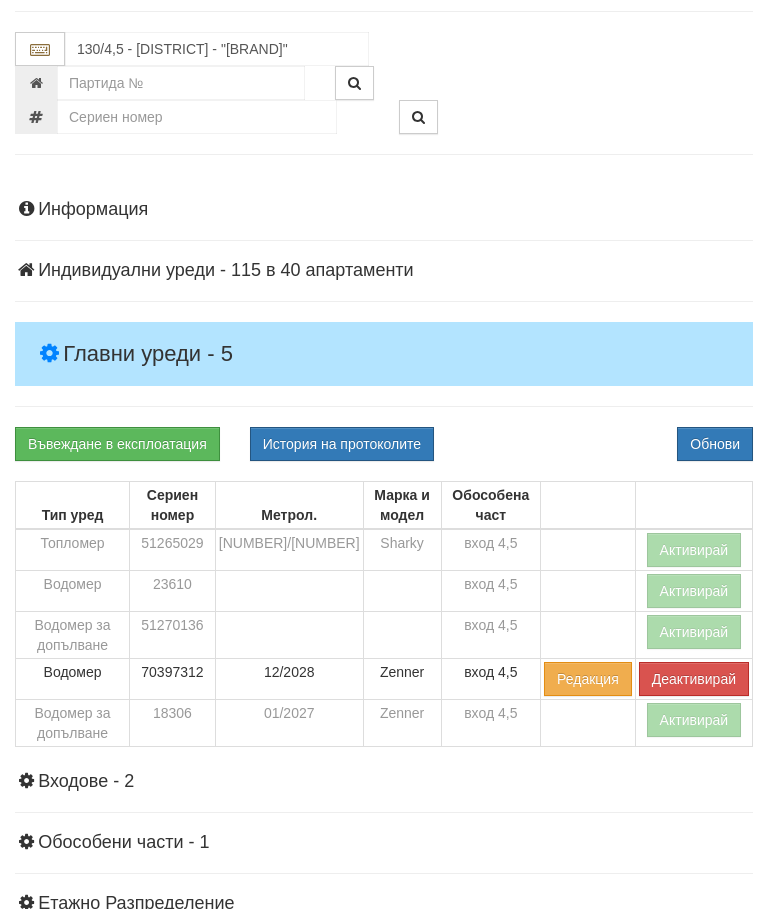 click on "Активирай" at bounding box center (694, 550) 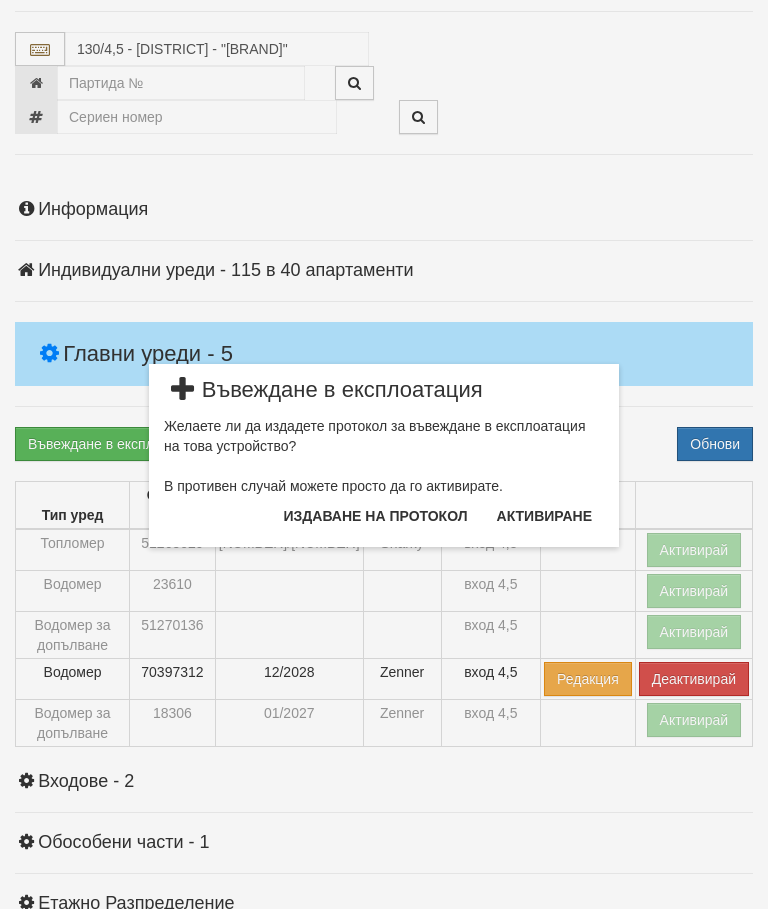 click on "Издаване на протокол" at bounding box center (376, 516) 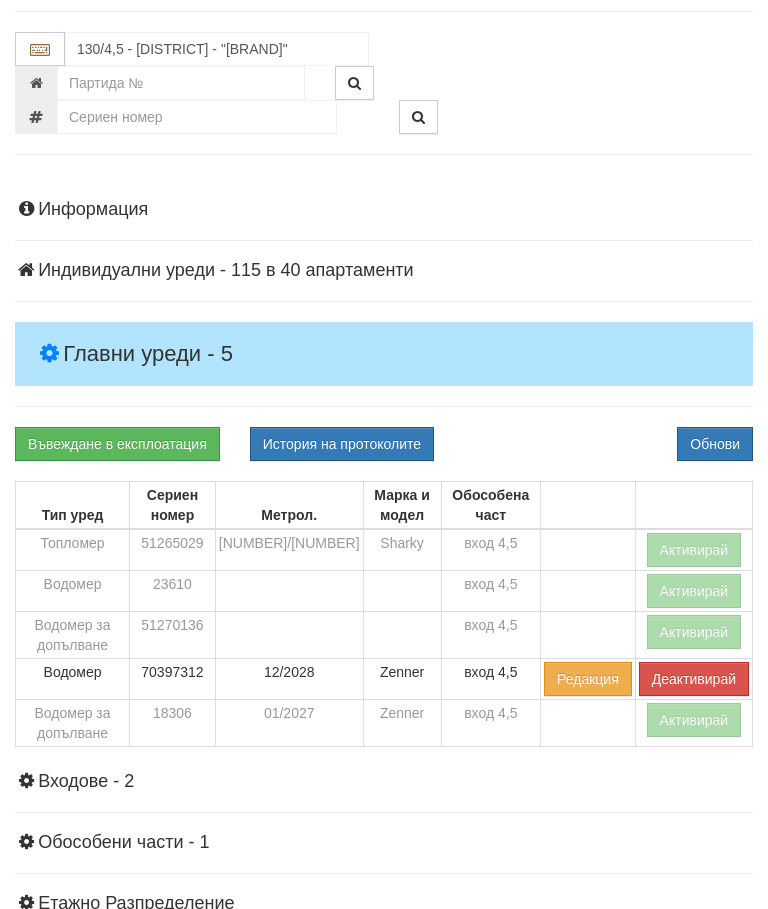 scroll, scrollTop: 231, scrollLeft: 0, axis: vertical 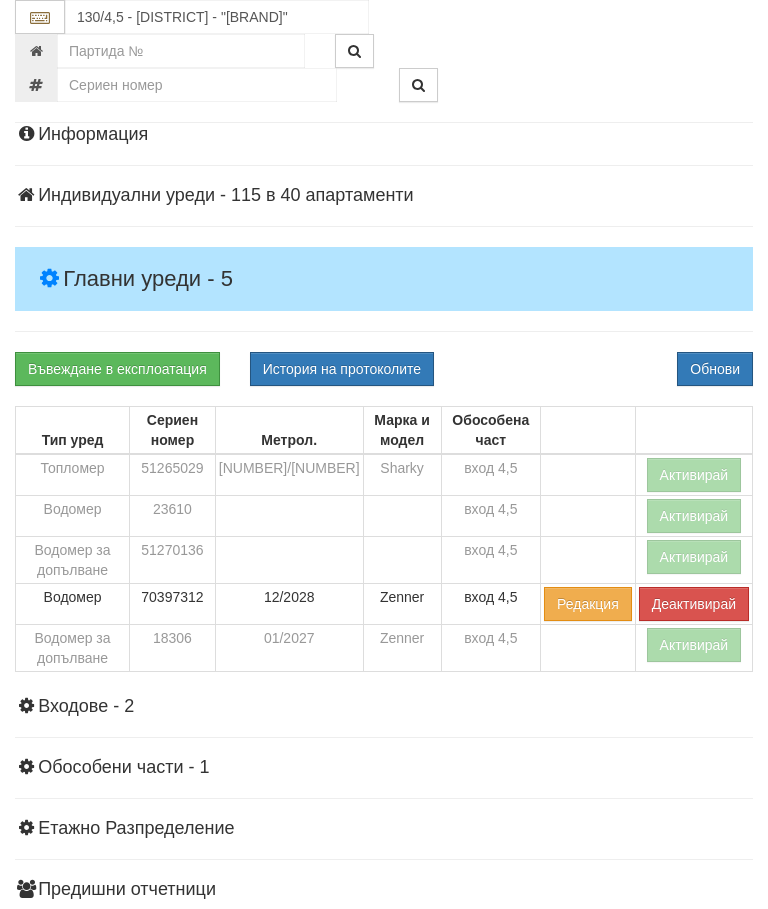 click on "Обнови" at bounding box center [715, 369] 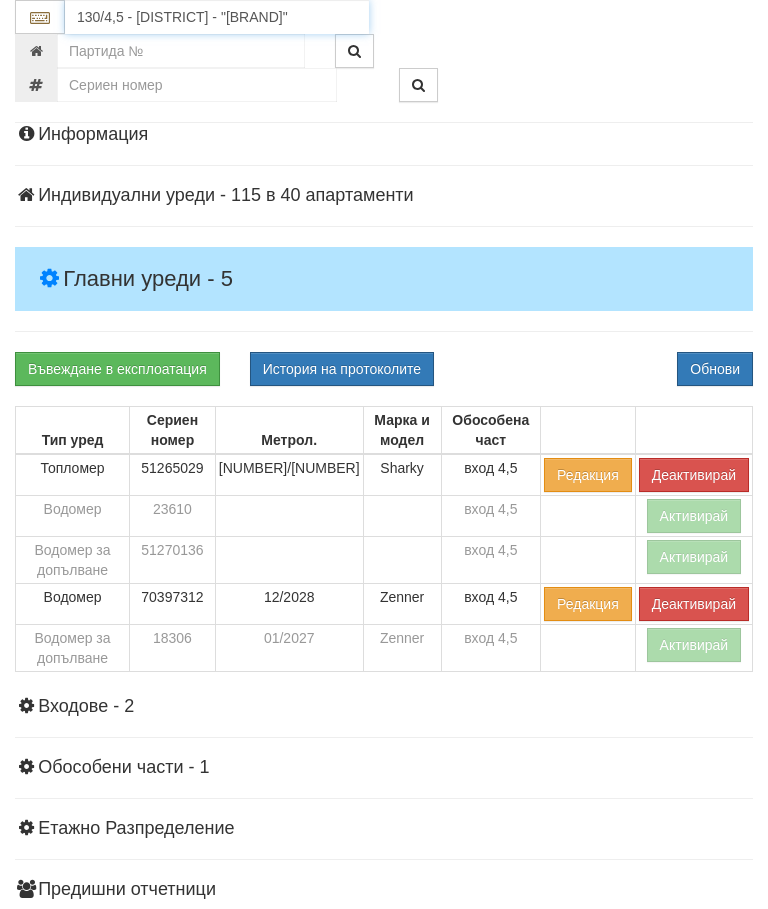 click on "130/4,5 - Младост - "ВЕОЛИЯ"" at bounding box center (217, 17) 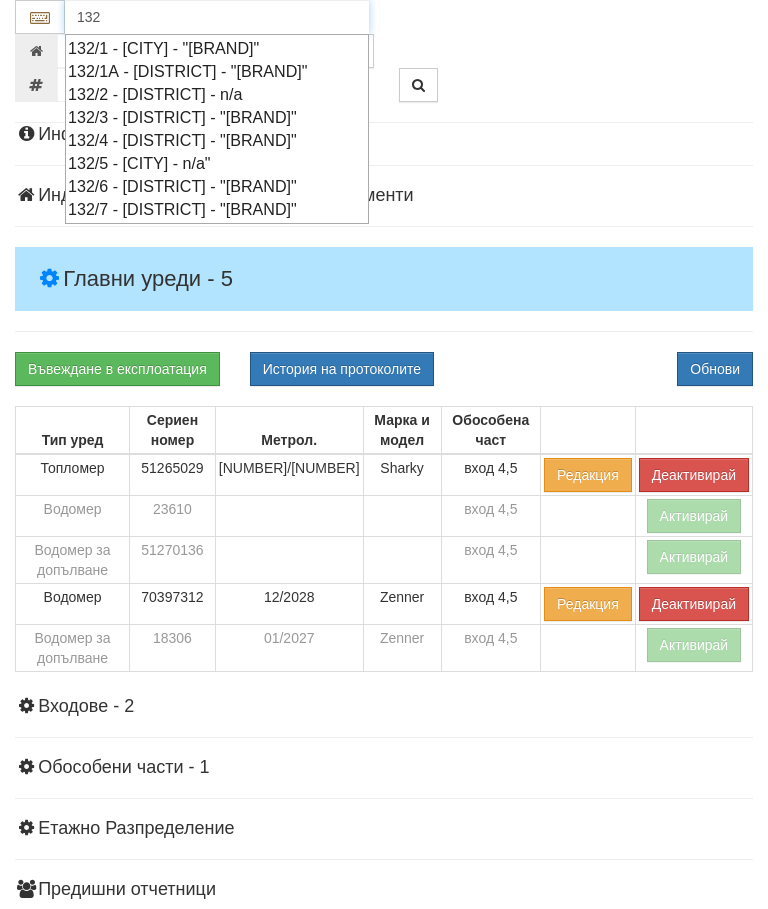 click on "132/3 - Младост - "ХОЛИДЕЙ"" at bounding box center [217, 117] 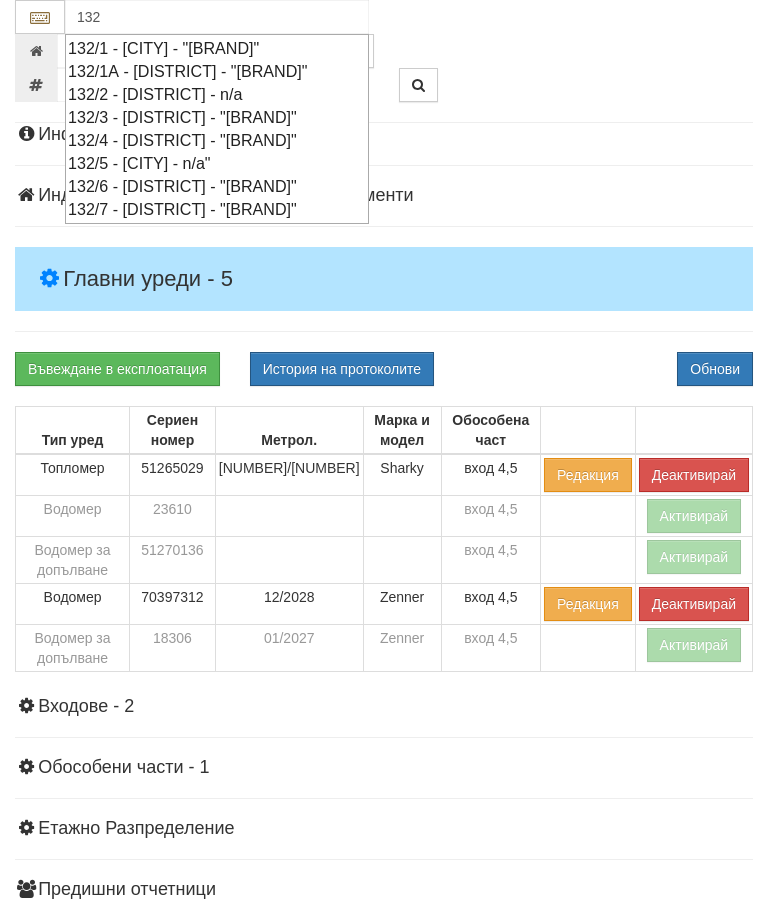 type on "132/3 - Младост - "ХОЛИДЕЙ"" 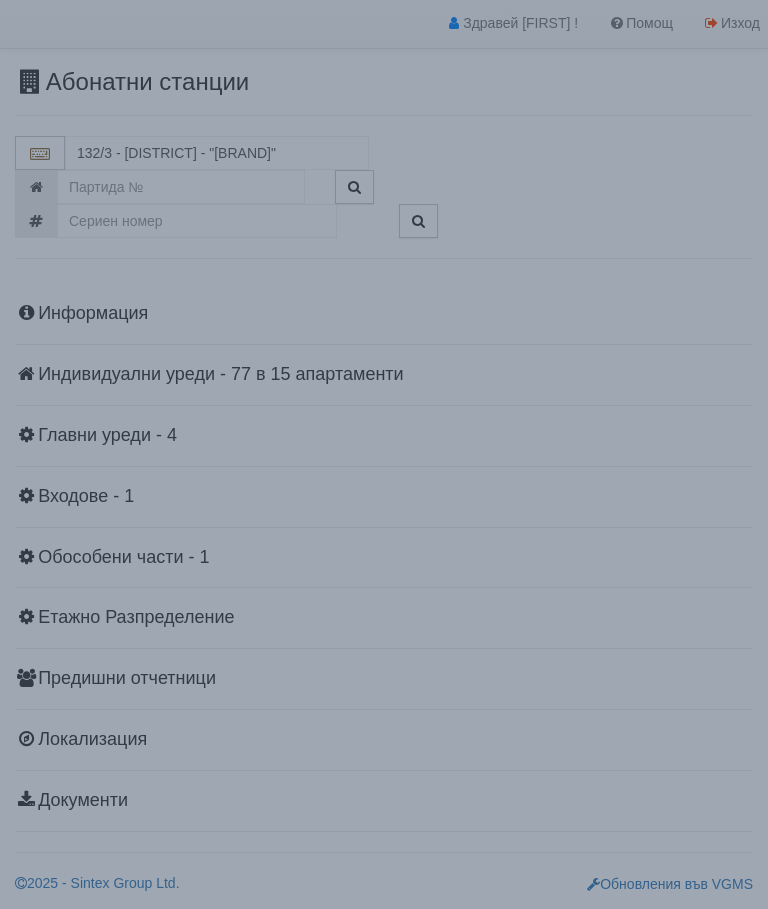 scroll, scrollTop: 44, scrollLeft: 0, axis: vertical 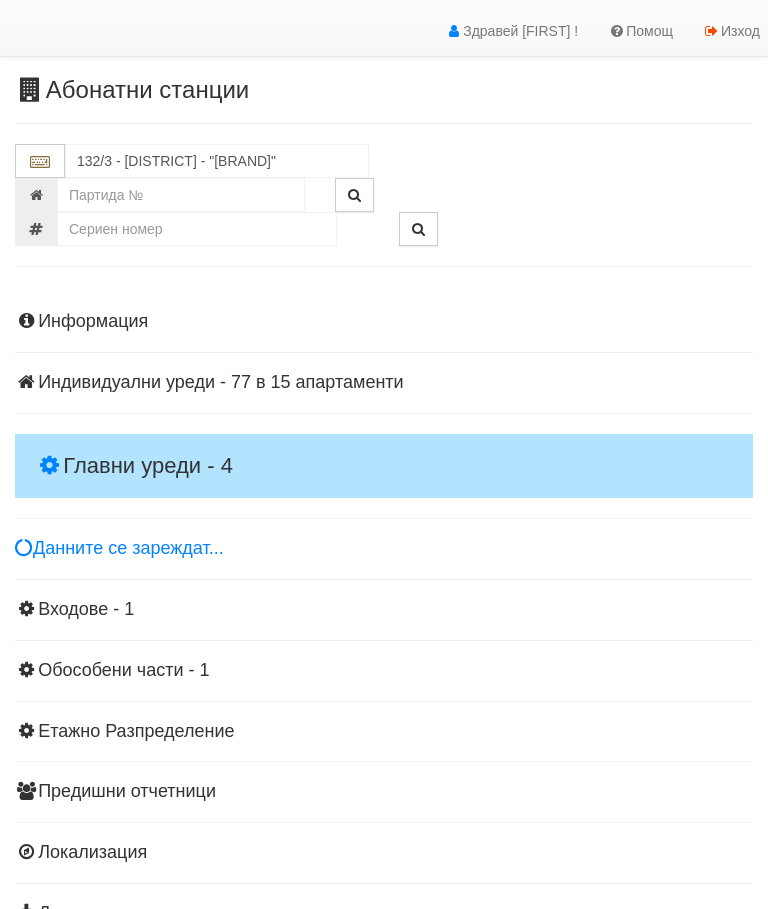 click on "Главни уреди - 4" at bounding box center (384, 466) 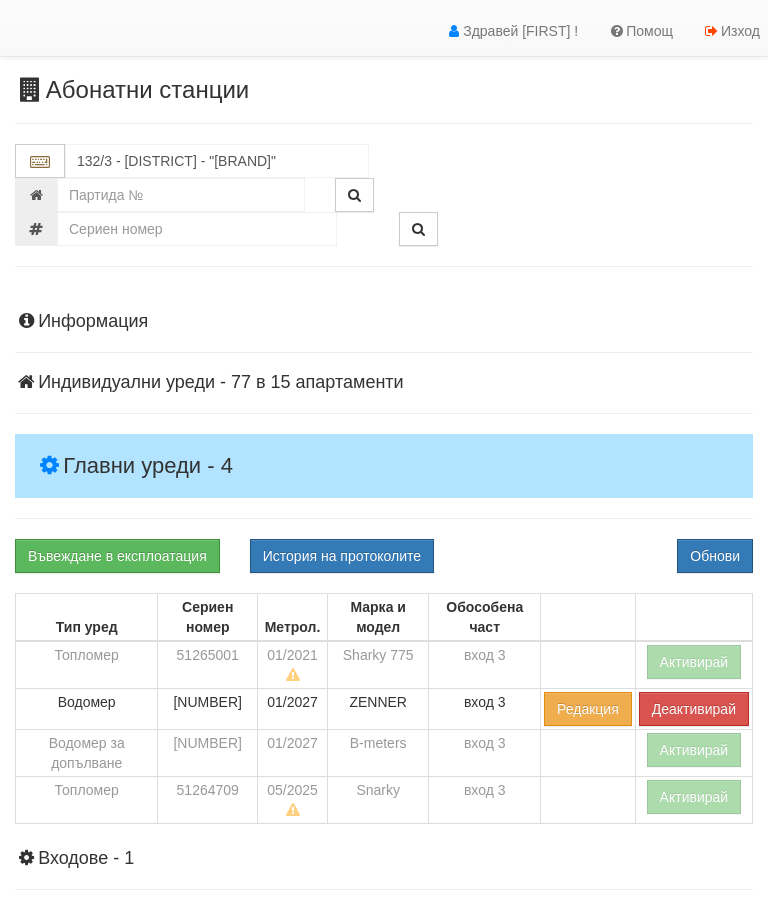 click on "Активирай" at bounding box center (694, 797) 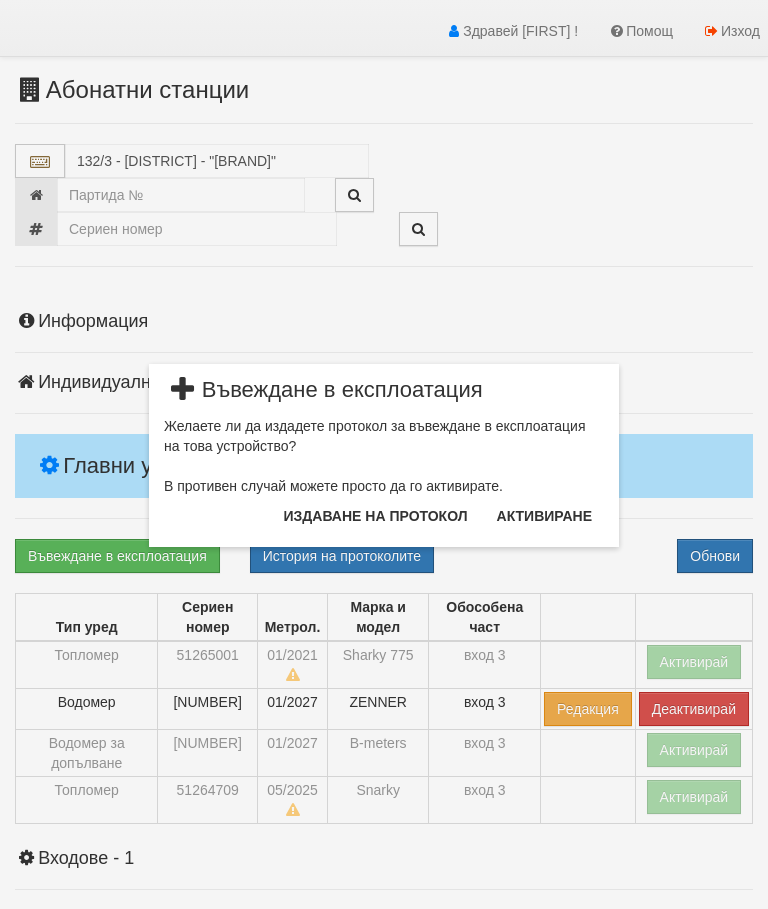 click on "Издаване на протокол" at bounding box center (376, 516) 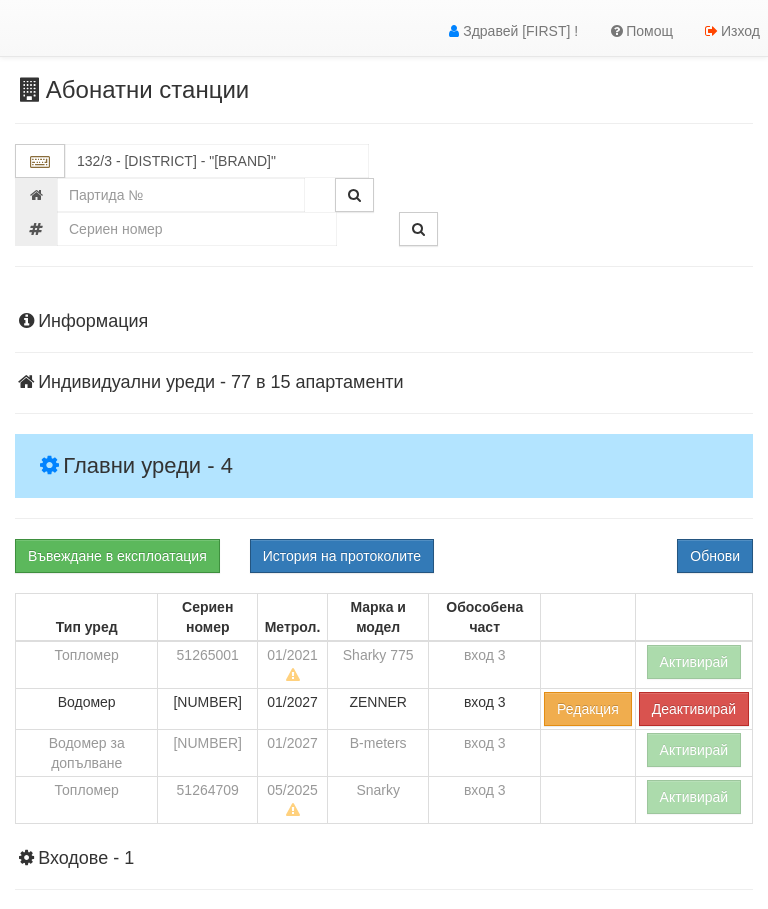 click on "Обнови" at bounding box center [715, 556] 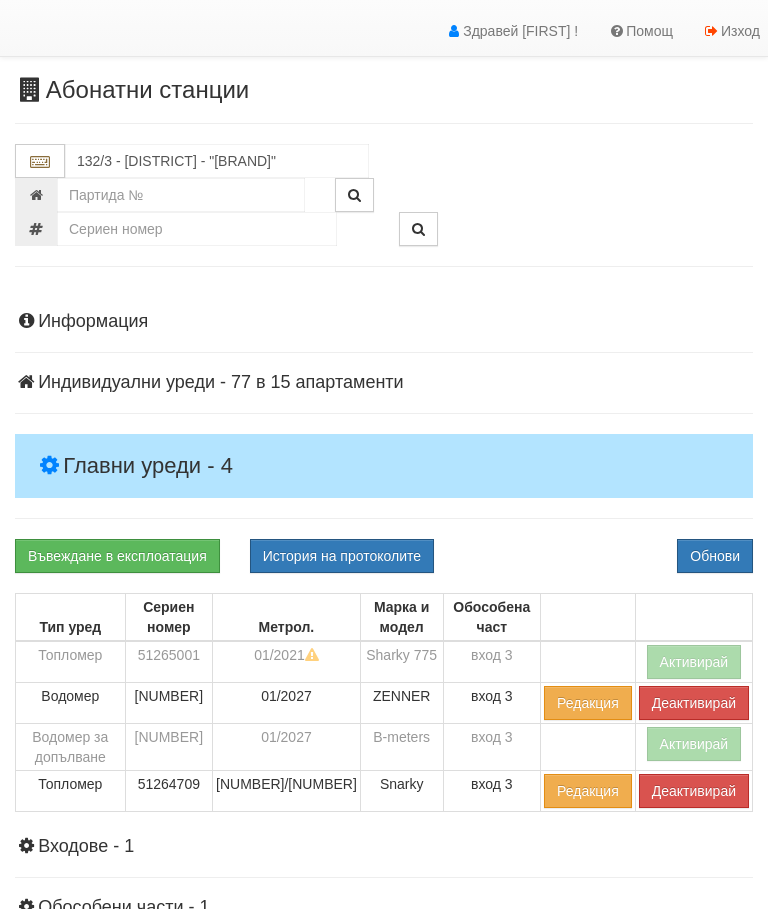 click on "Активирай" at bounding box center (694, 744) 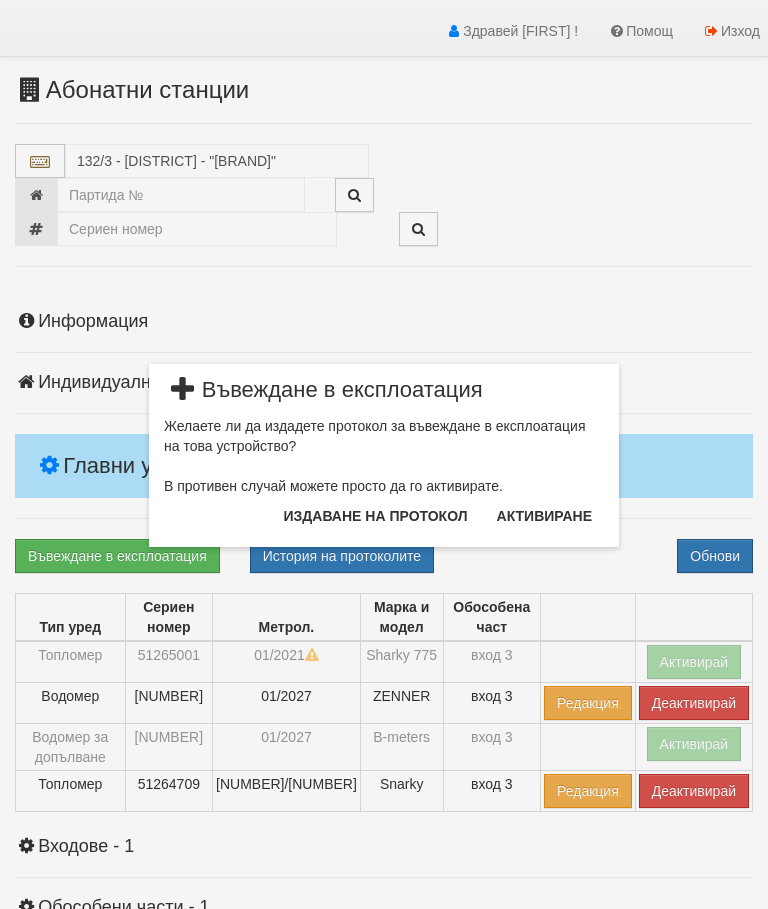 click on "Издаване на протокол" at bounding box center [376, 516] 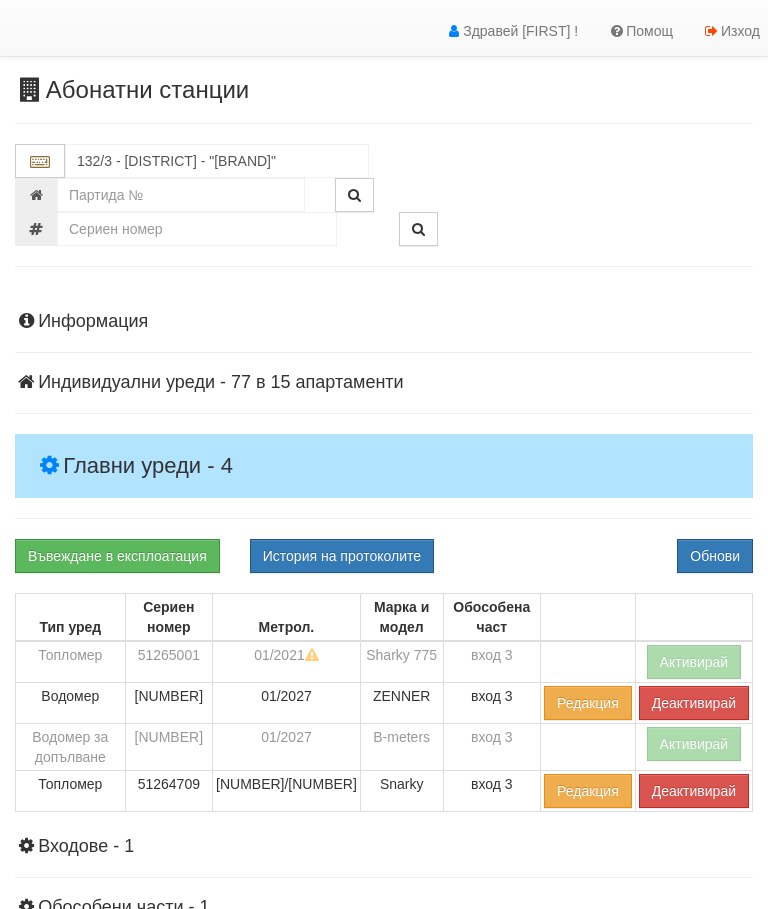 click on "Обнови" at bounding box center (715, 556) 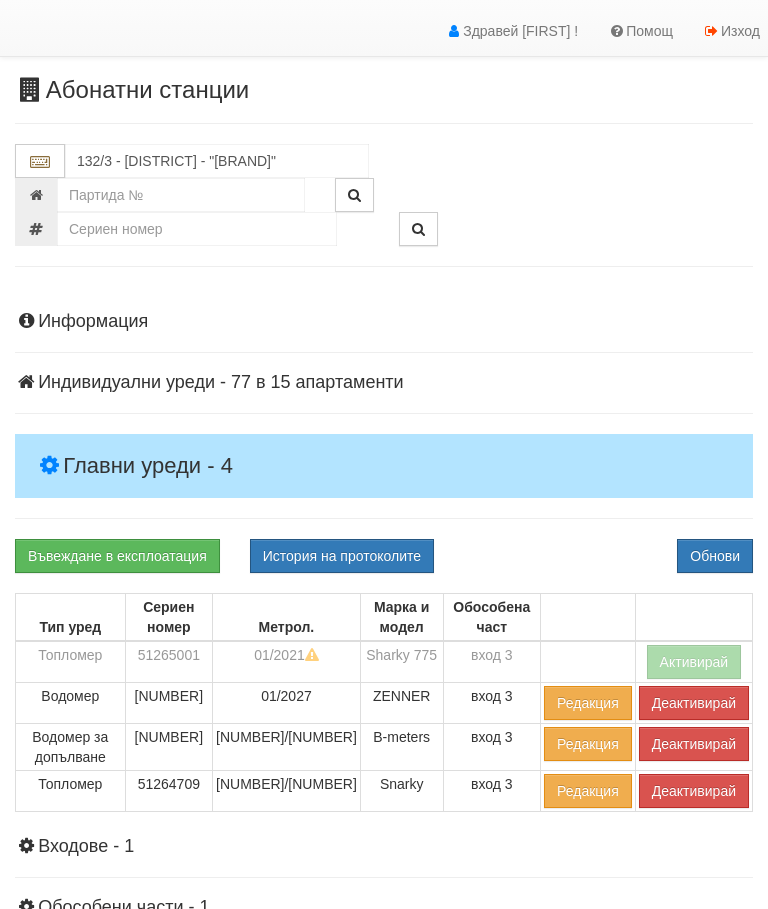 click on "Обнови" at bounding box center (715, 556) 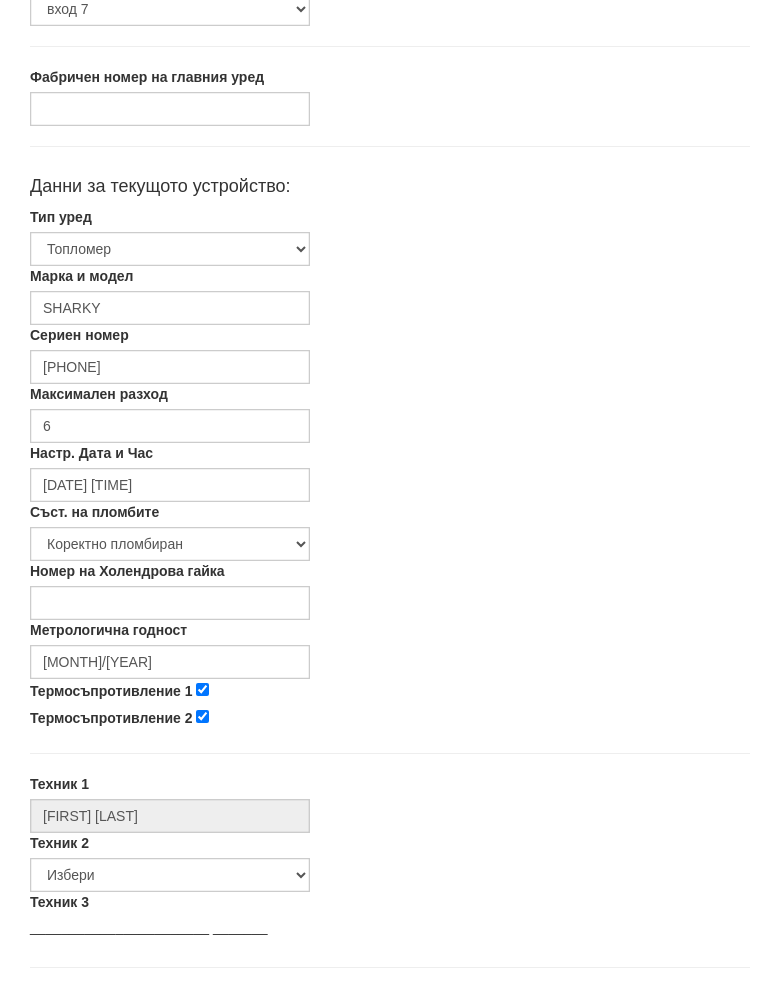scroll, scrollTop: 295, scrollLeft: 0, axis: vertical 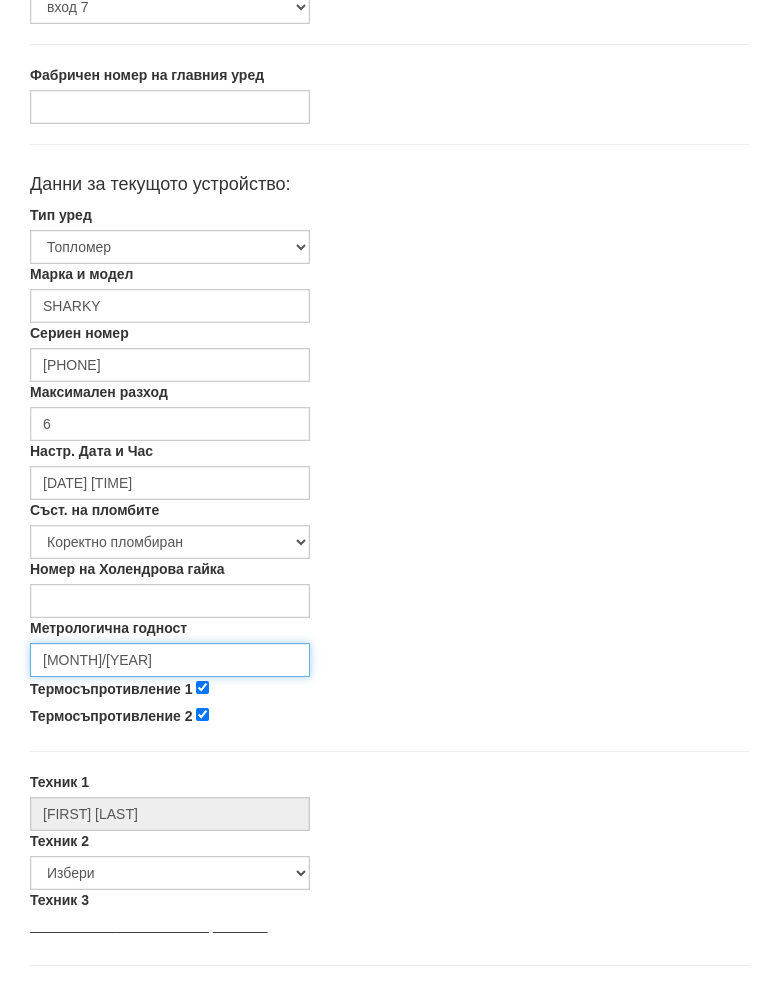 click on "[MONTH]/[YEAR]" at bounding box center [170, 680] 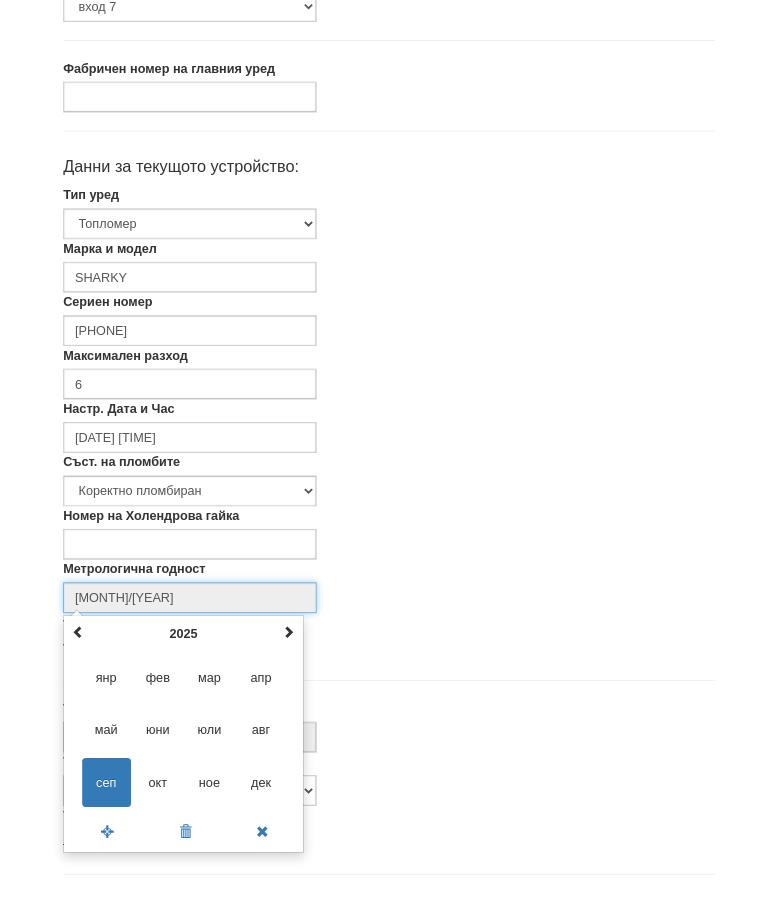 scroll, scrollTop: 336, scrollLeft: 0, axis: vertical 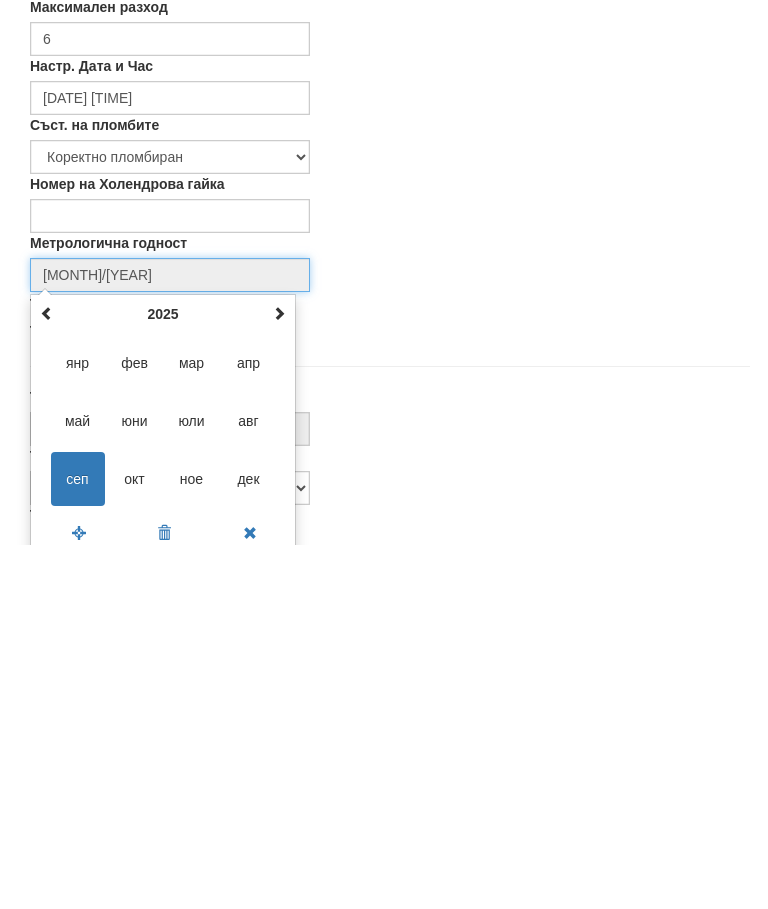 click at bounding box center (279, 677) 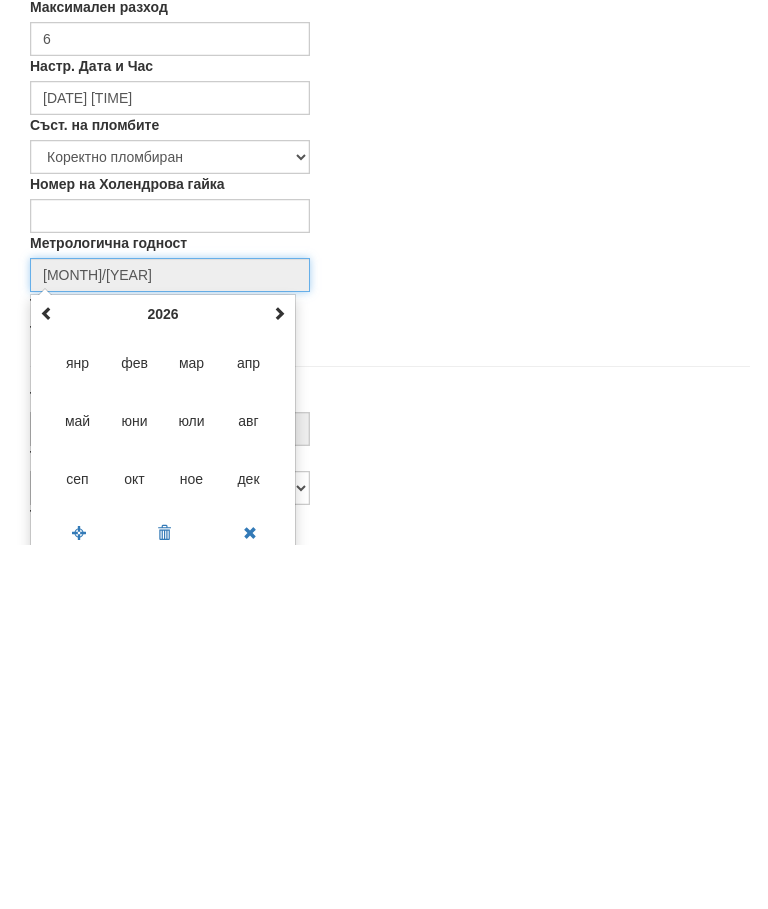 click at bounding box center (279, 678) 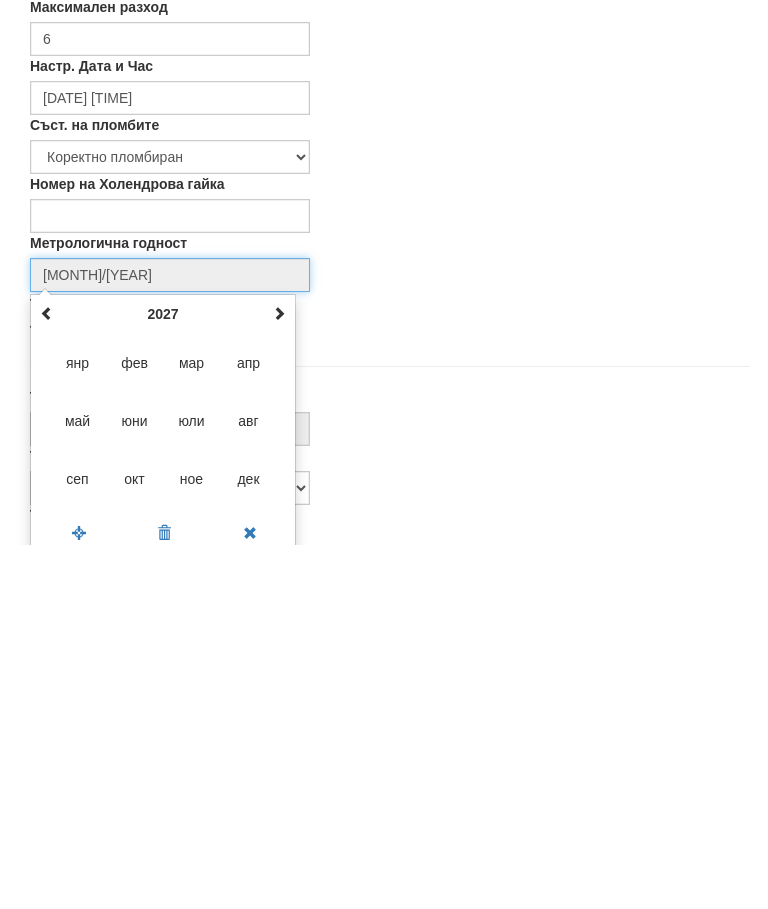 click on "юли" at bounding box center [192, 785] 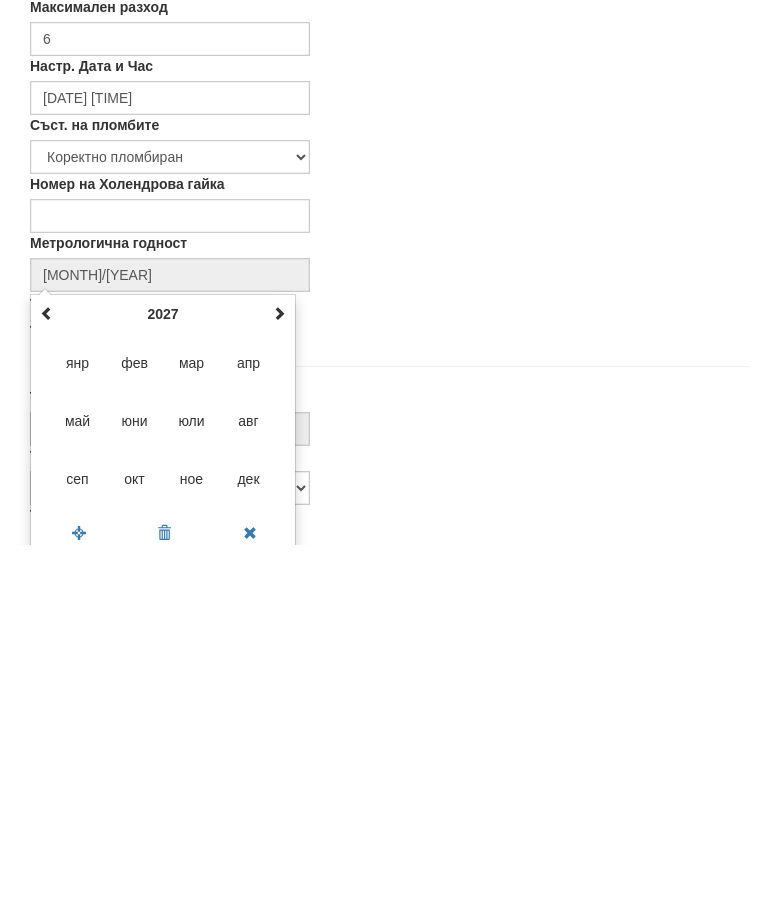 type on "[MONTH]/[YEAR]" 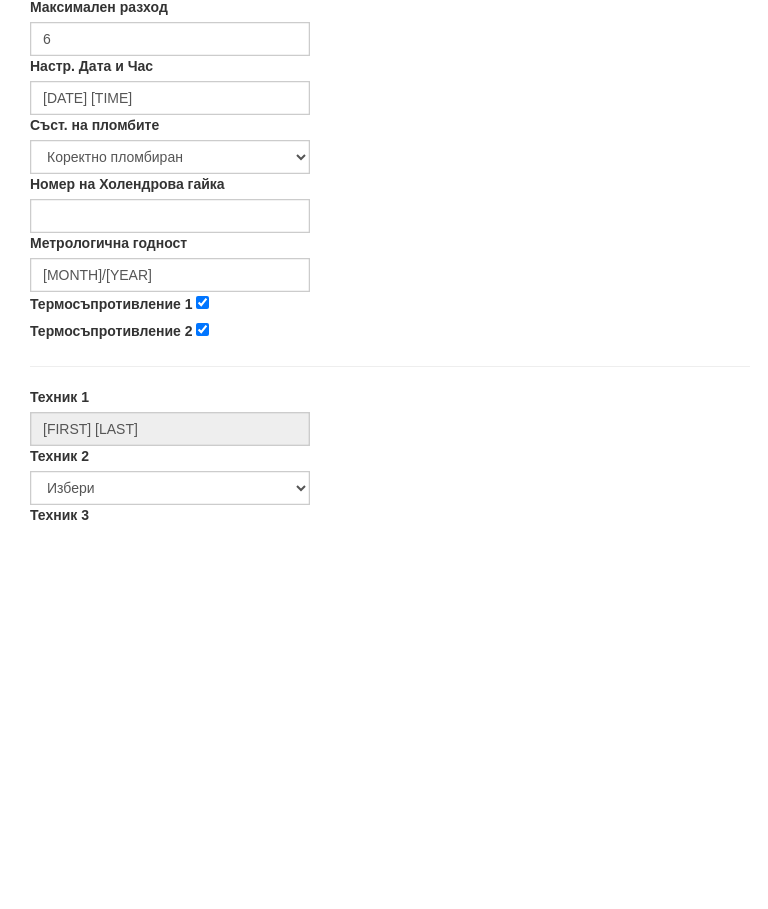 scroll, scrollTop: 700, scrollLeft: 0, axis: vertical 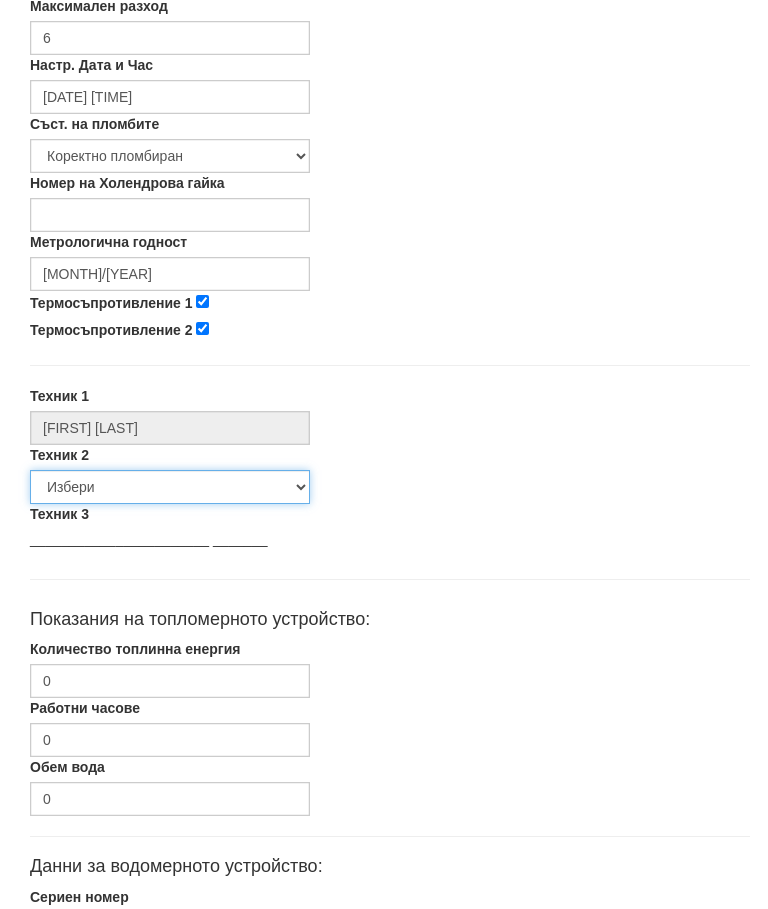click on "Избери
[FIRST] [LAST]
[FIRST] [LAST]
[FIRST] [LAST]
[FIRST] [LAST]
[FIRST] [LAST]
[FIRST] [LAST]
[FIRST] [LAST]
[FIRST] [LAST]
[FIRST] [LAST]
[FIRST] [LAST]
[FIRST] [LAST]
[FIRST] [LAST]
[FIRST] [LAST]
[FIRST] [LAST]
[FIRST] [LAST]
[FIRST] [LAST]
[FIRST] [LAST]
[FIRST] [LAST]
[FIRST] [LAST]" at bounding box center [170, 488] 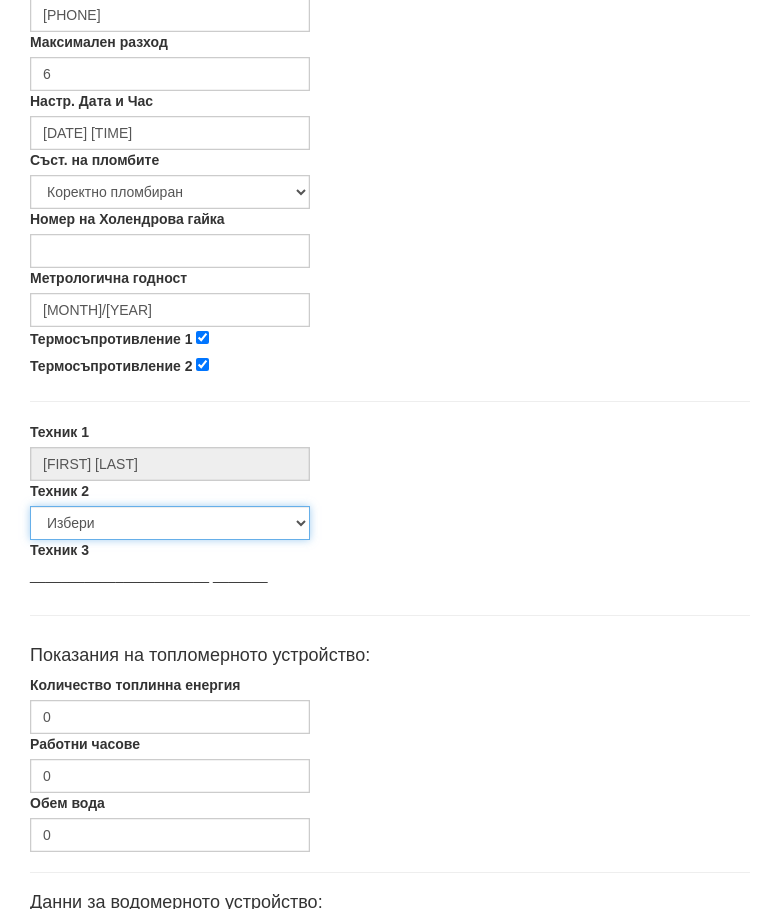 click on "Избери
[FIRST] [LAST]
[FIRST] [LAST]
[FIRST] [LAST]
[FIRST] [LAST]
[FIRST] [LAST]
[FIRST] [LAST]
[FIRST] [LAST]
[FIRST] [LAST]
[FIRST] [LAST]
[FIRST] [LAST]
[FIRST] [LAST]
[FIRST] [LAST]
[FIRST] [LAST]
[FIRST] [LAST]
[FIRST] [LAST]
[FIRST] [LAST]
[FIRST] [LAST]
[FIRST] [LAST]
[FIRST] [LAST]" at bounding box center (170, 523) 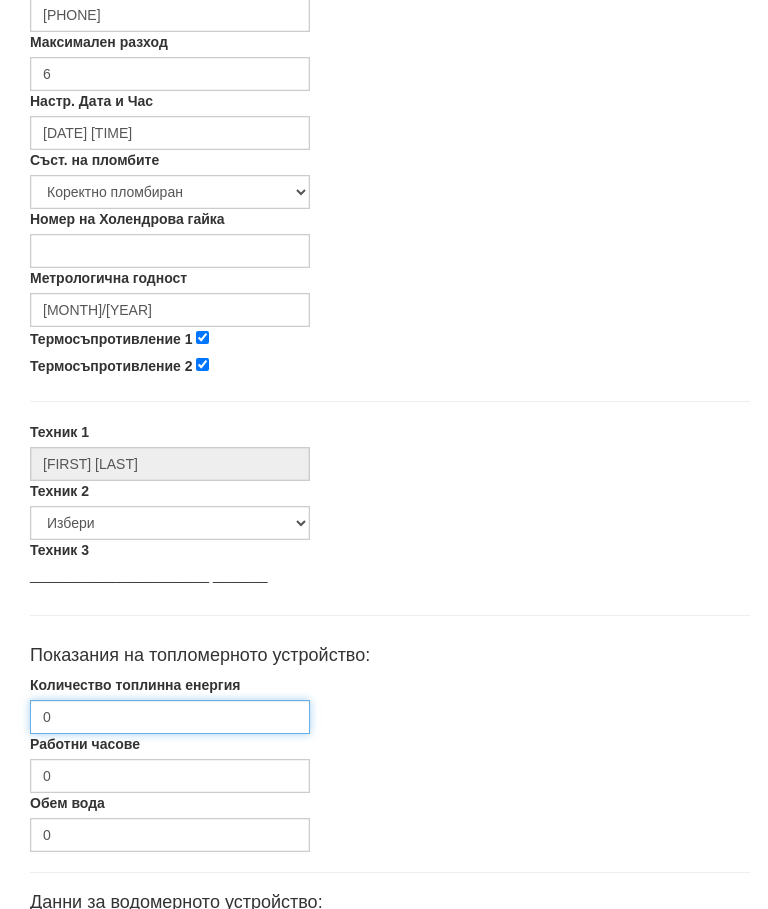 click on "0" at bounding box center (170, 717) 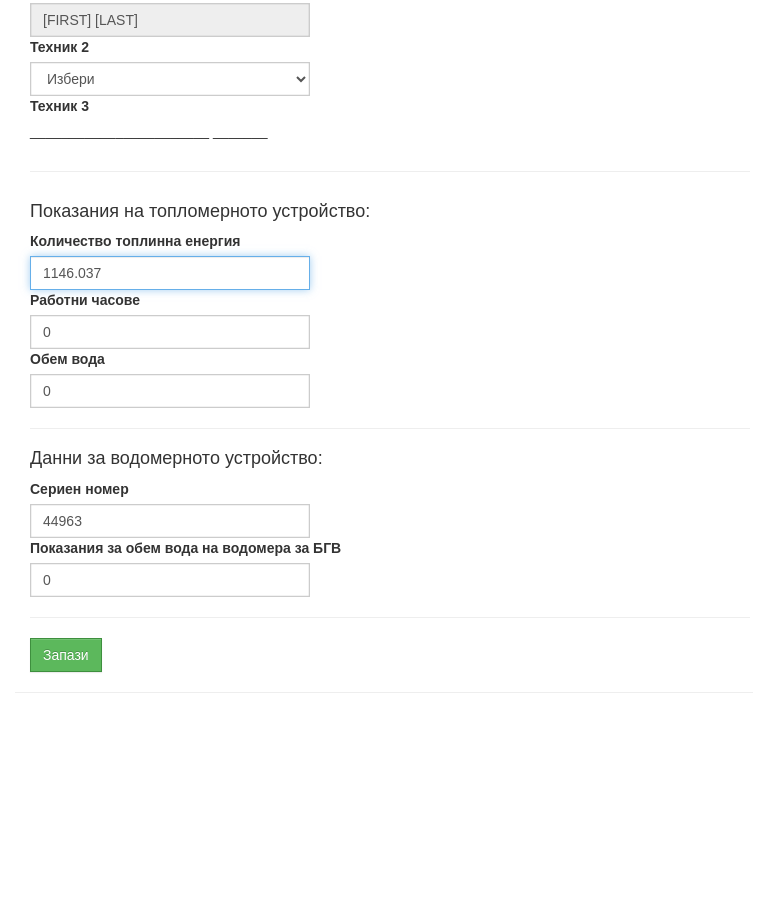 scroll, scrollTop: 903, scrollLeft: 0, axis: vertical 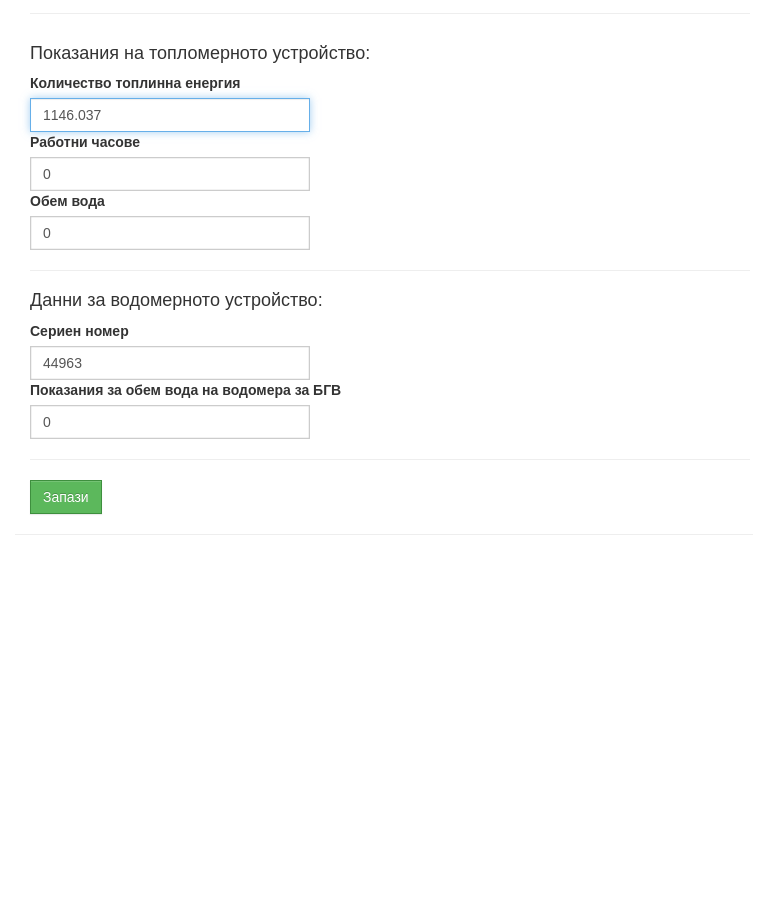 type on "1146.037" 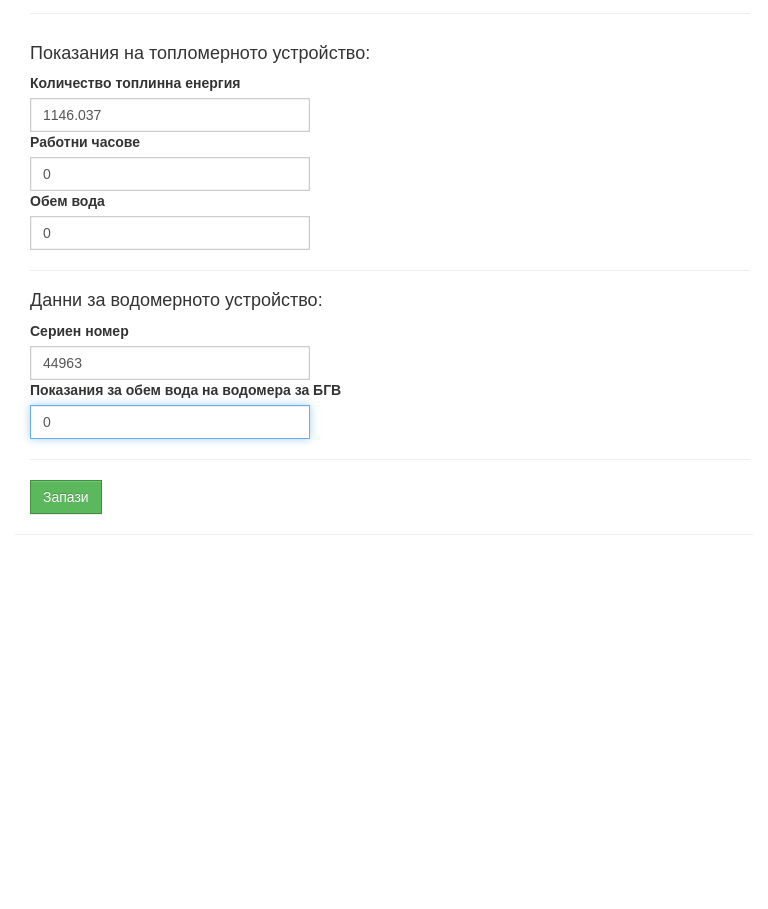click on "0" at bounding box center (170, 786) 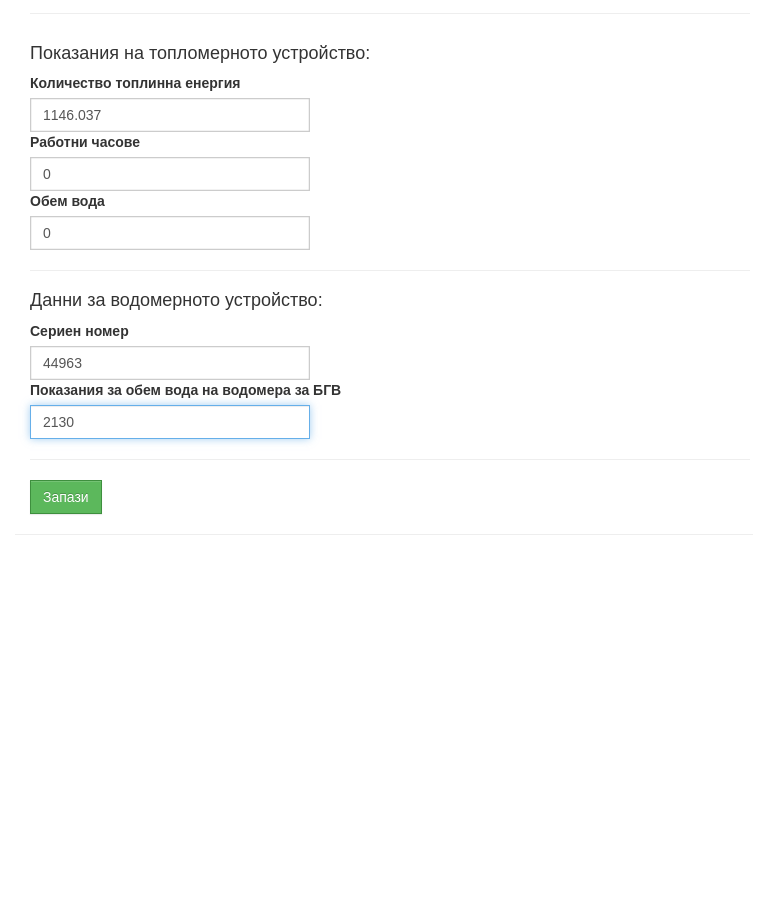 type on "2130" 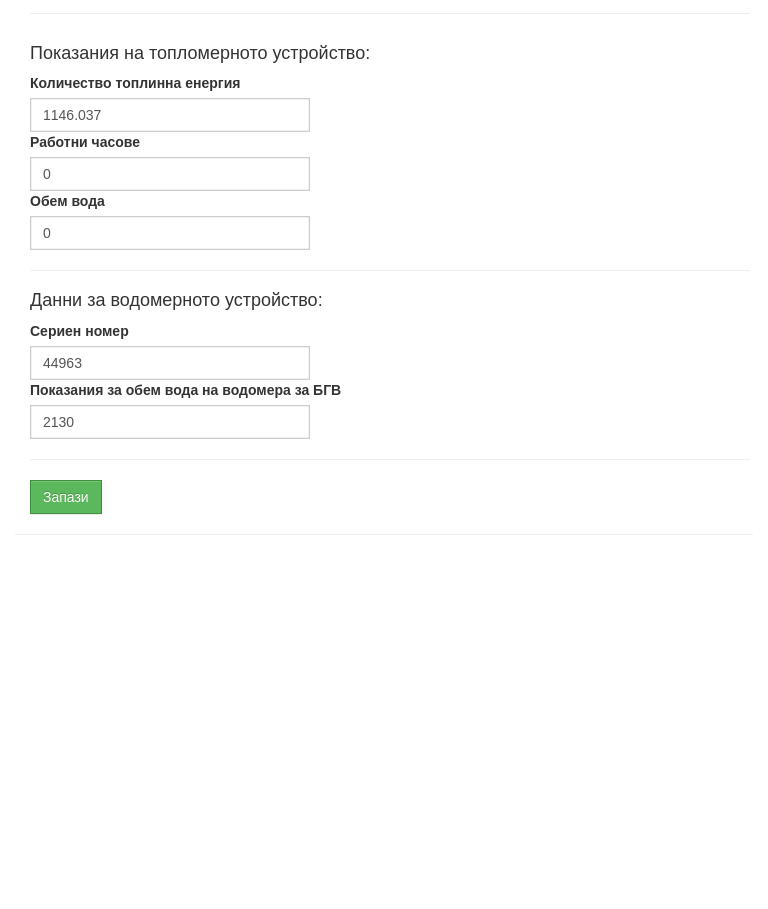 click on "Запази" at bounding box center (66, 861) 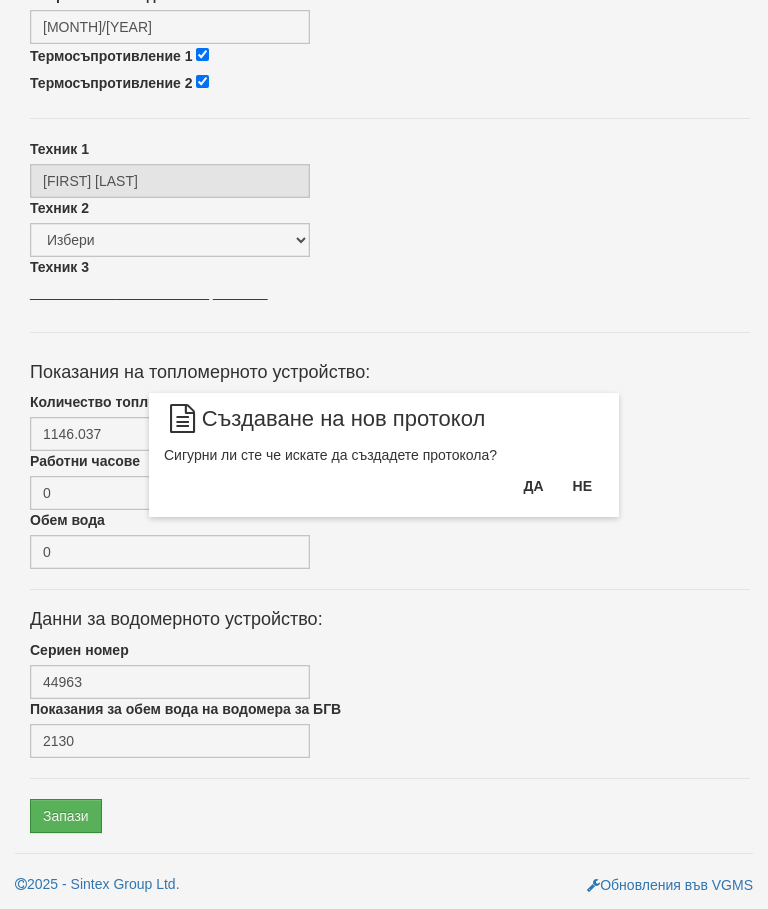 click on "Да" at bounding box center (533, 486) 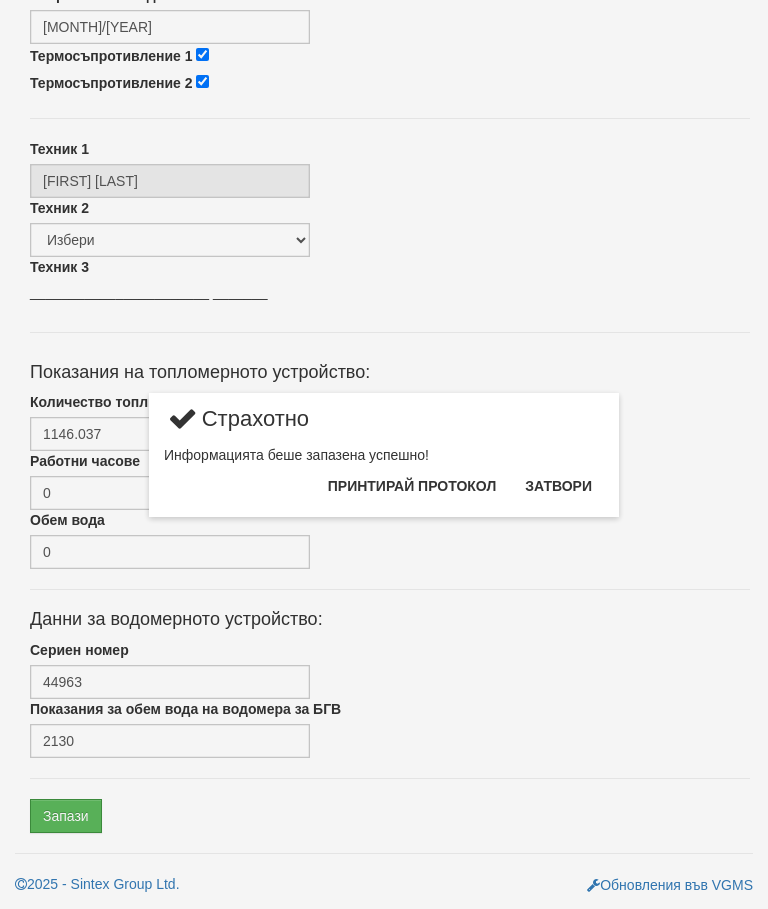 click on "Затвори" at bounding box center [558, 486] 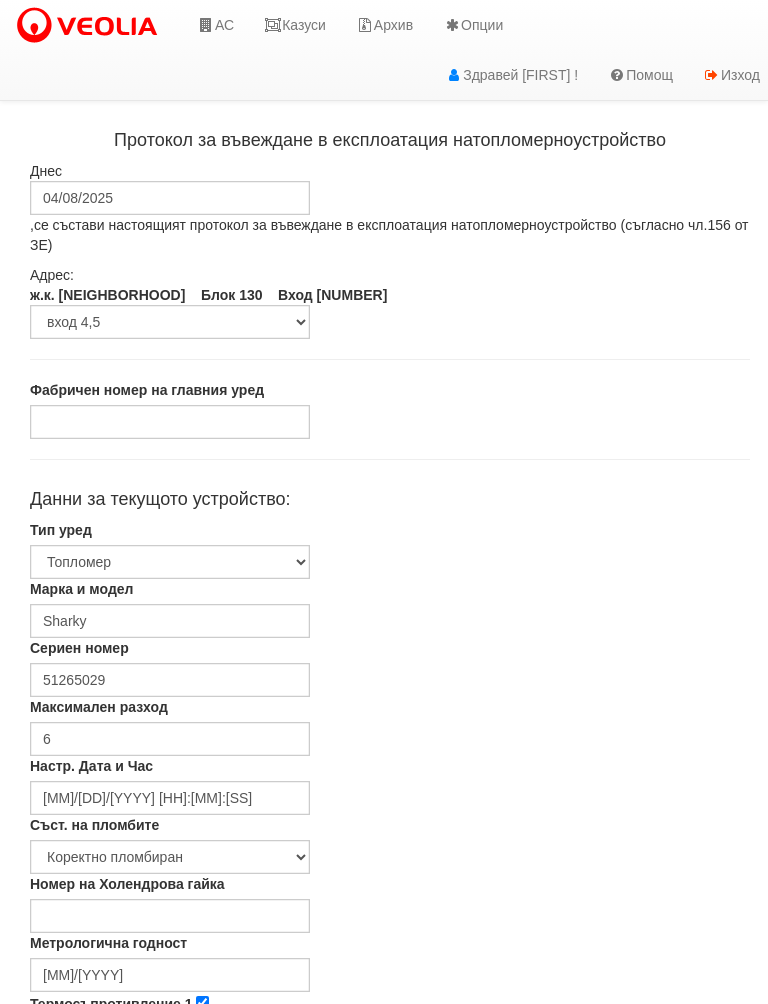 scroll, scrollTop: 0, scrollLeft: 0, axis: both 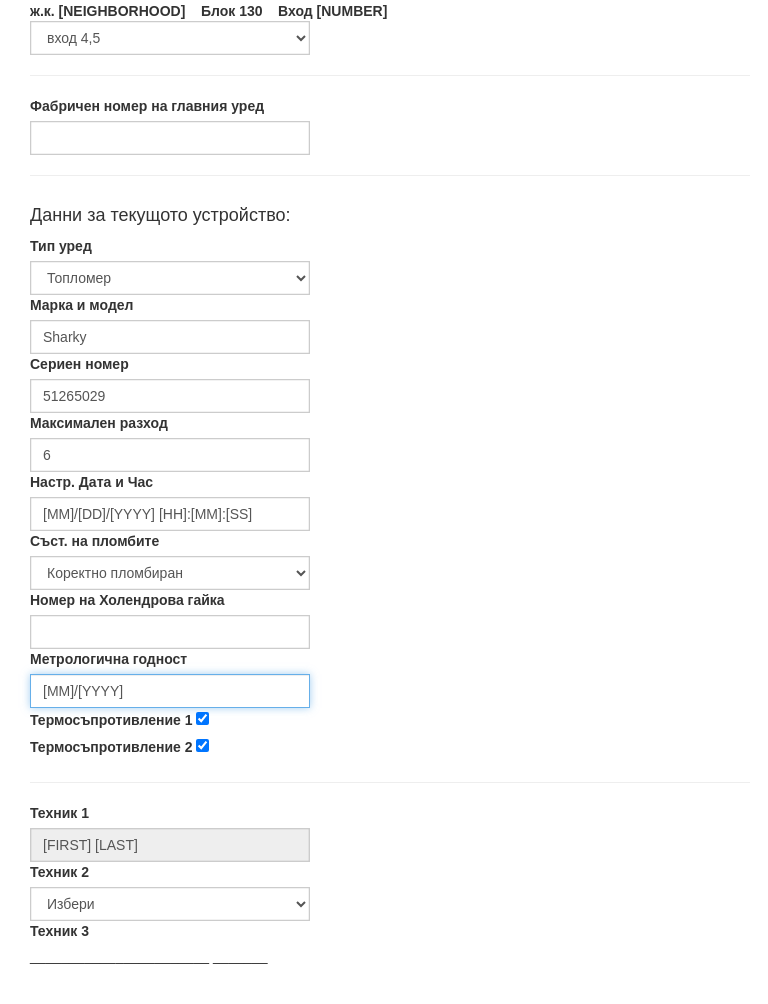 click on "[MM]/[YYYY]" at bounding box center [170, 712] 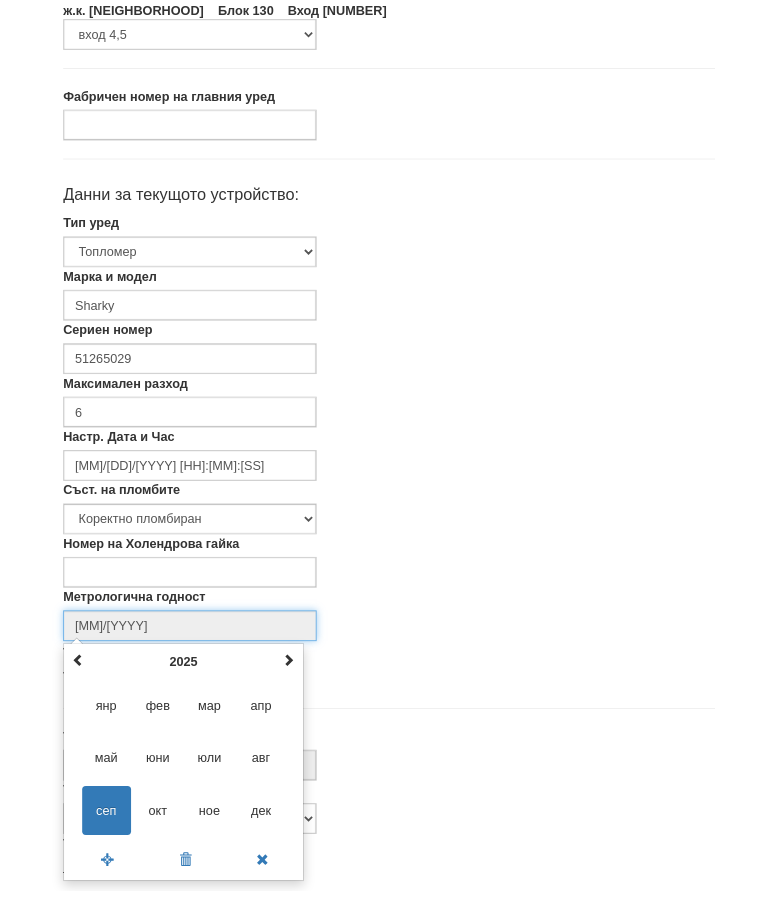 scroll, scrollTop: 336, scrollLeft: 0, axis: vertical 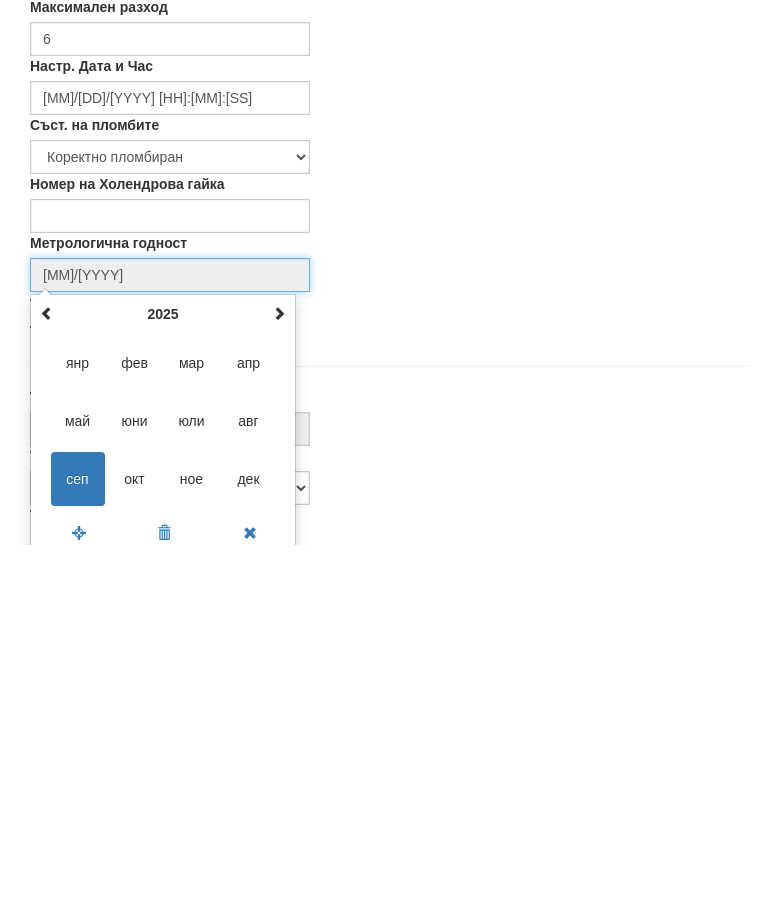 click at bounding box center (279, 678) 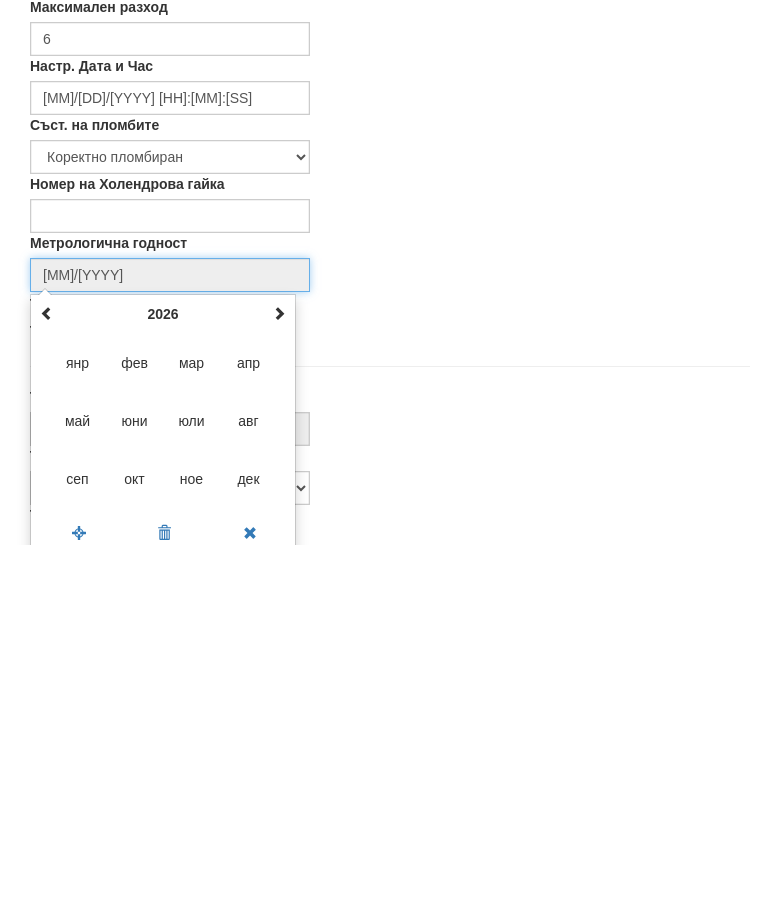 click at bounding box center [279, 677] 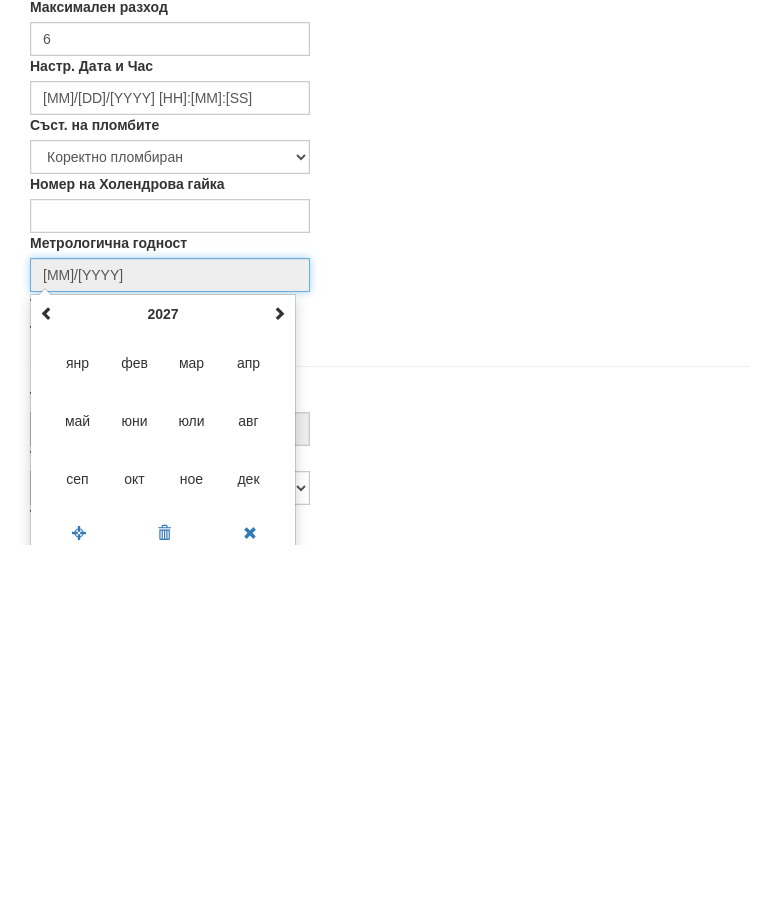 click on "юли" at bounding box center (192, 785) 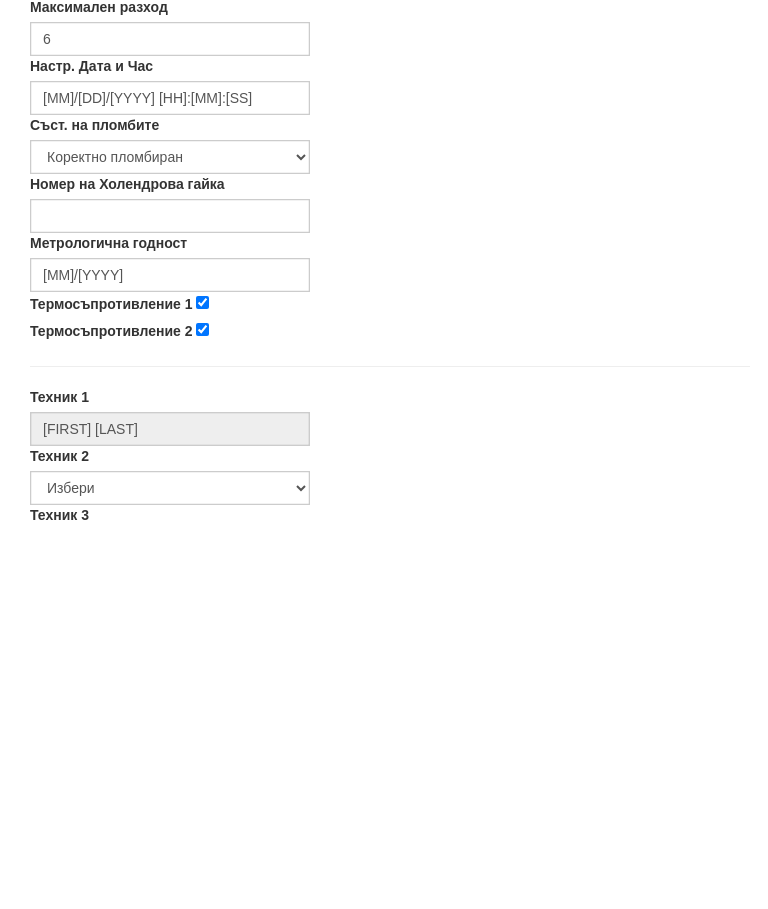type on "[MM]/[YYYY]" 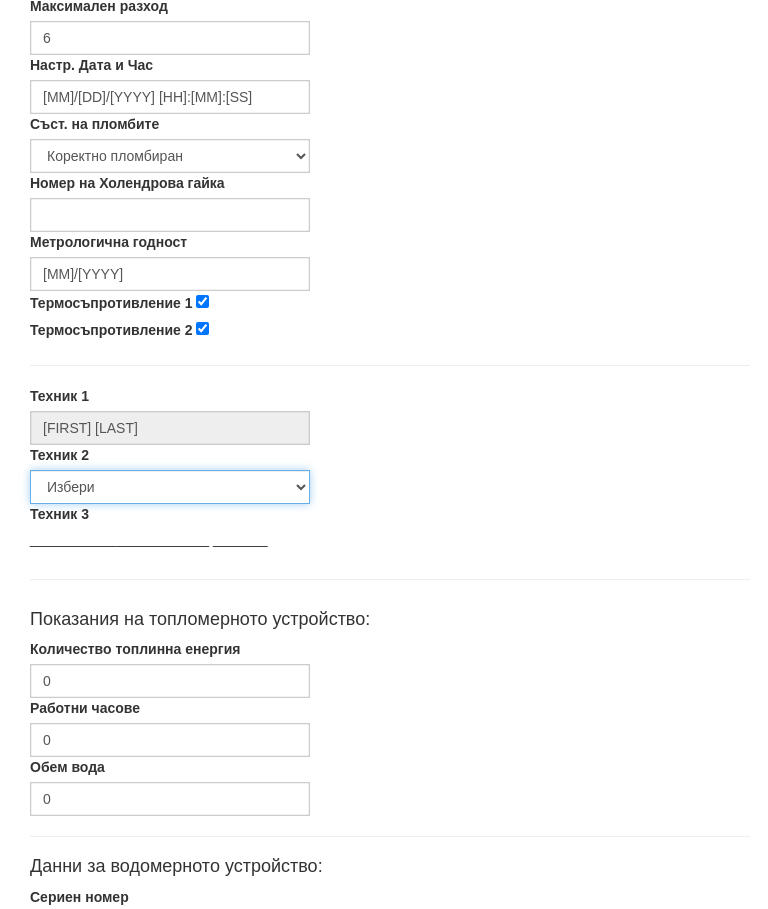 click on "Избери
[FIRST] [LAST]
[FIRST] [LAST]
[FIRST] [LAST]
[FIRST] [LAST]
[FIRST] [LAST]
[FIRST] [LAST]
[FIRST] [LAST]
[FIRST] [LAST]
[FIRST] [LAST]
[FIRST] [LAST]
[FIRST] [LAST]
[FIRST] [LAST]
[FIRST] [LAST]
[FIRST] [LAST]
[FIRST] [LAST]
Описател на радиатори
[FIRST] [LAST]
[FIRST] [LAST]
[FIRST] [LAST]" at bounding box center [170, 488] 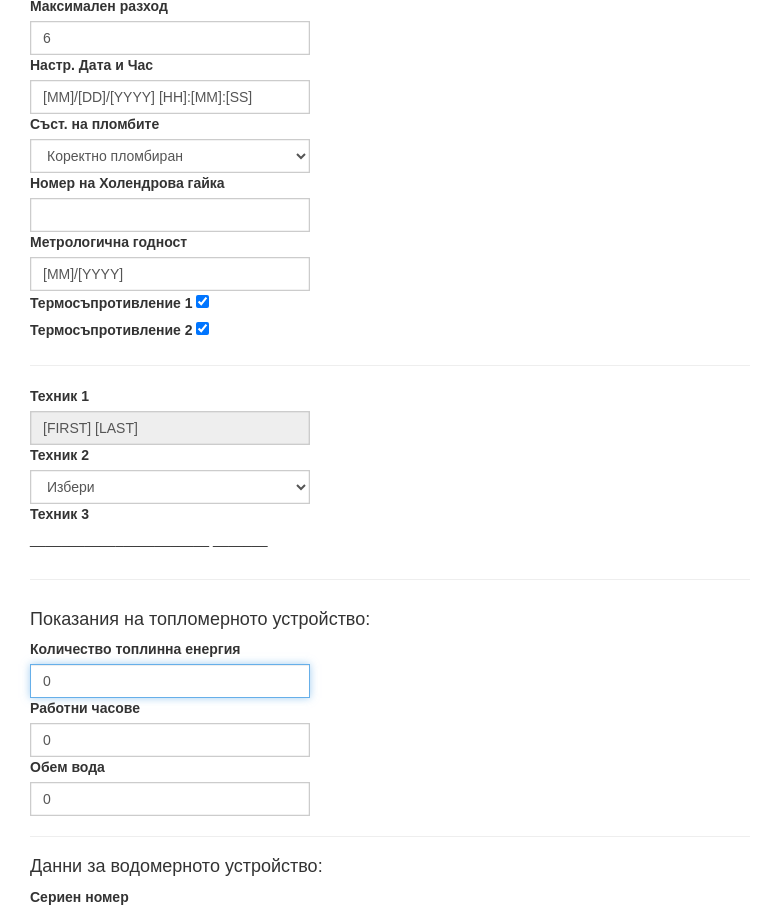 click on "0" at bounding box center [170, 681] 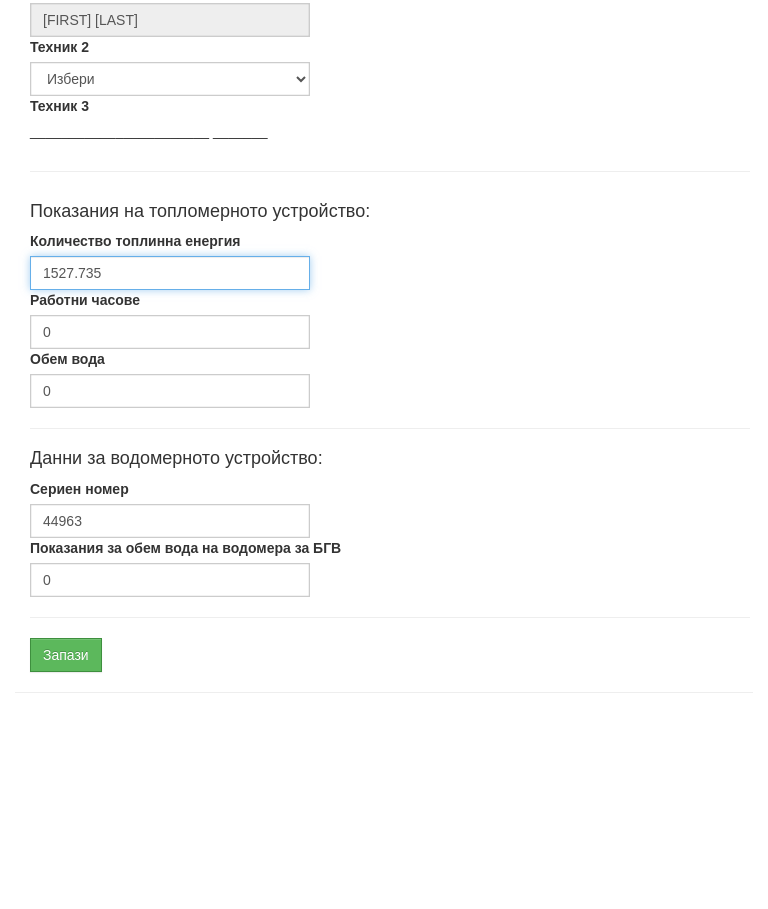 scroll, scrollTop: 899, scrollLeft: 0, axis: vertical 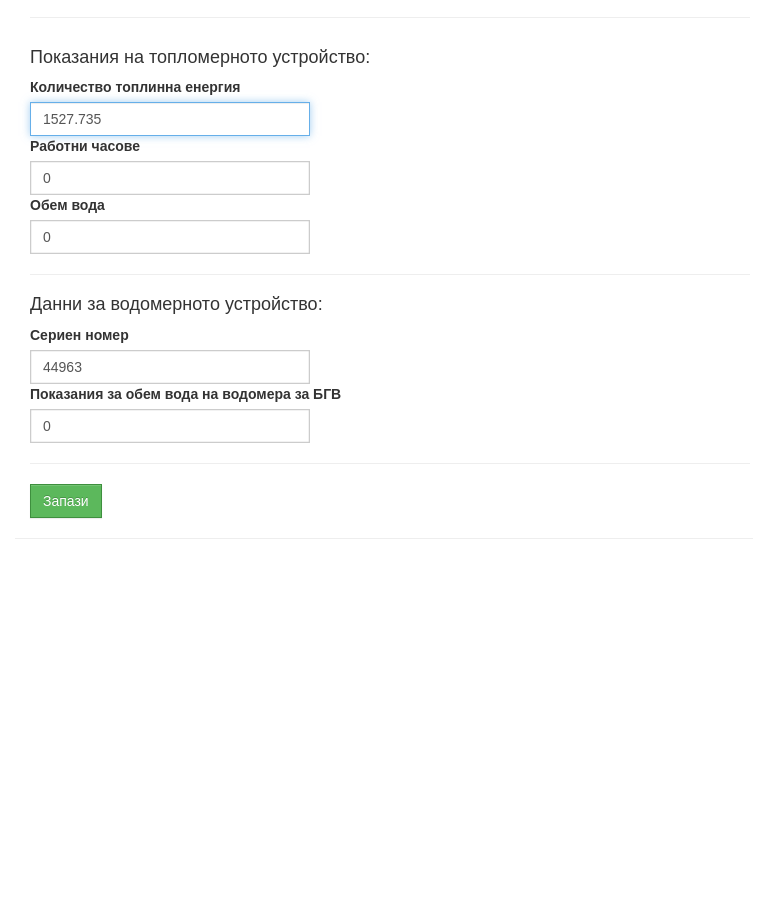 type on "1527.735" 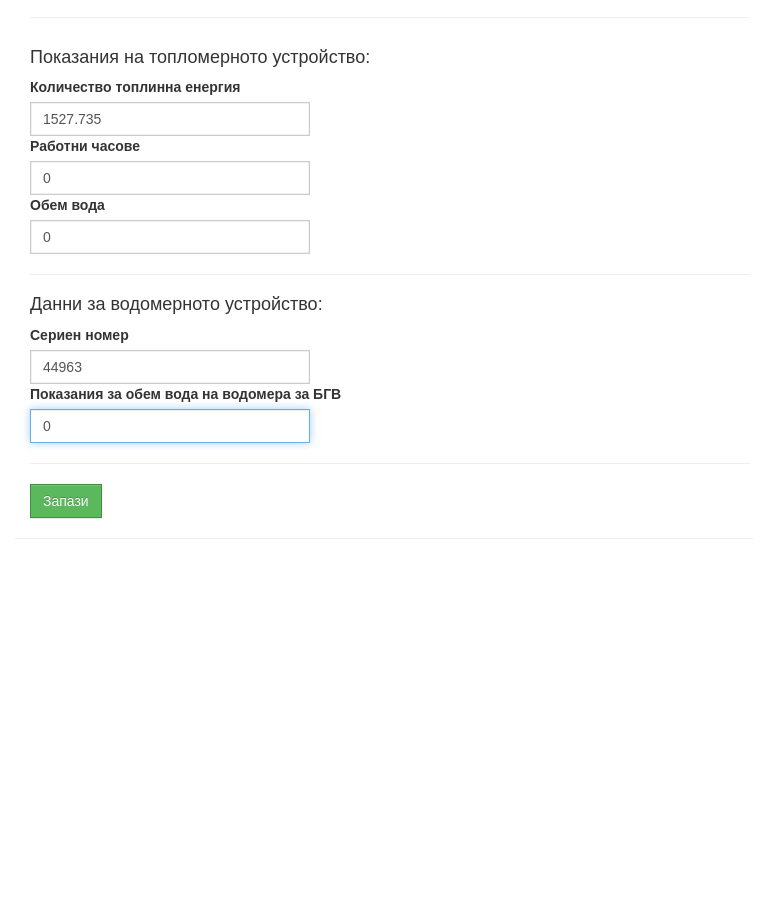click on "0" at bounding box center [170, 790] 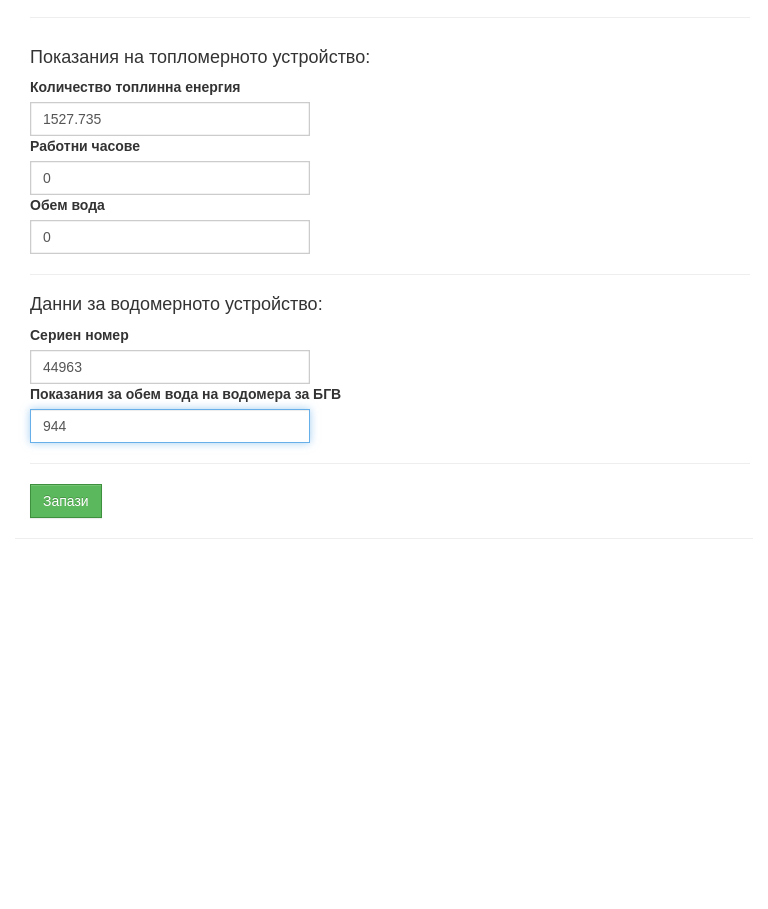 type on "944" 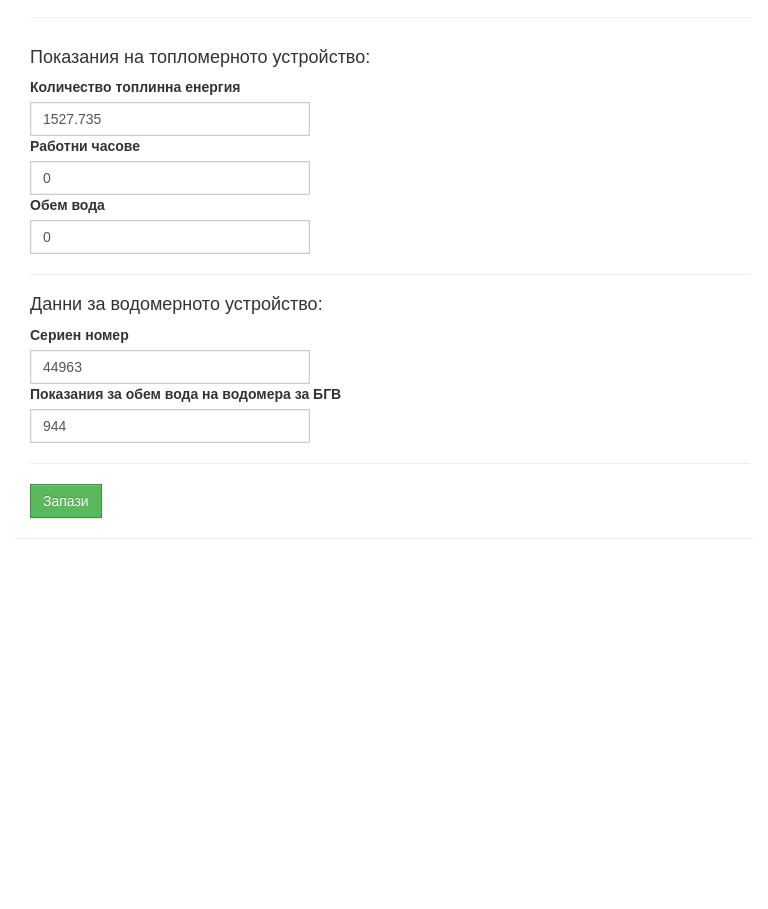click on "Запази" at bounding box center [66, 865] 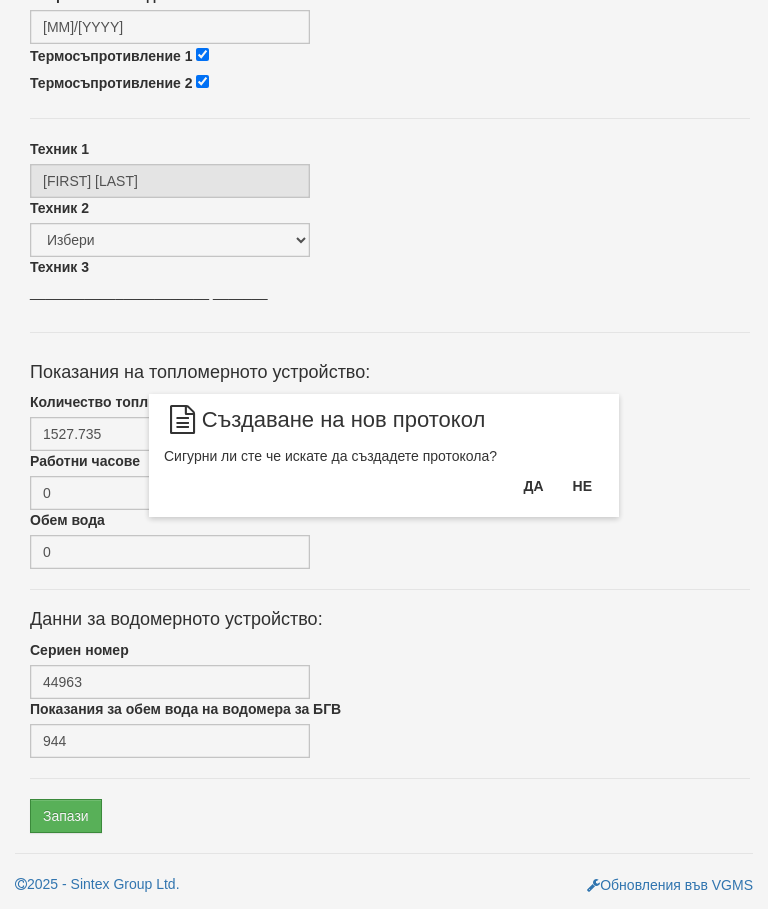 click on "Да" at bounding box center (533, 486) 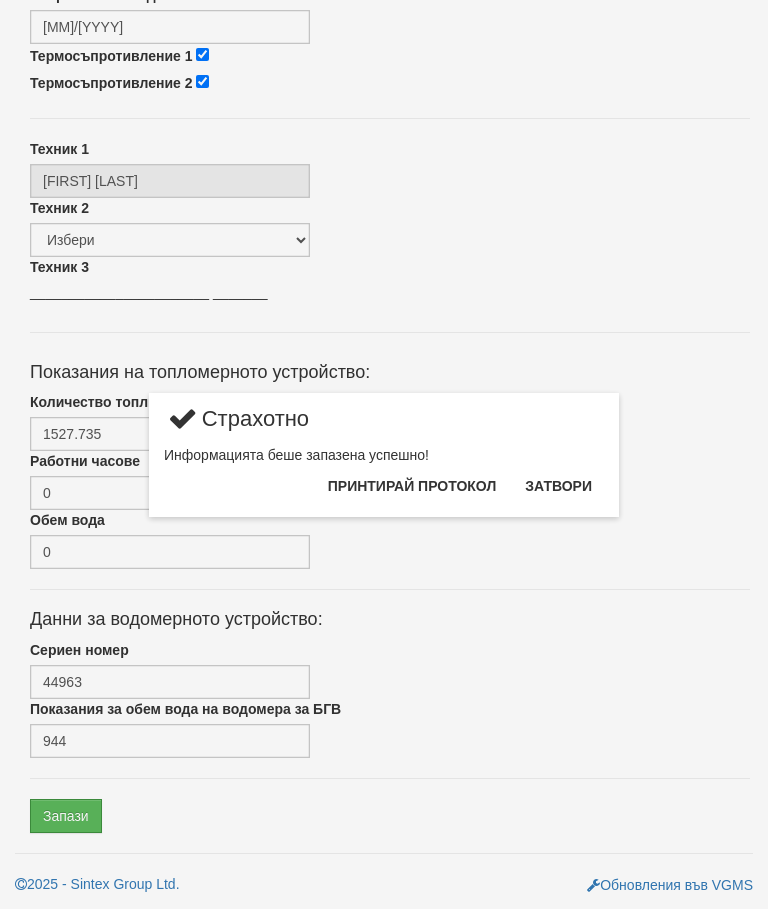 click on "Затвори" at bounding box center [558, 486] 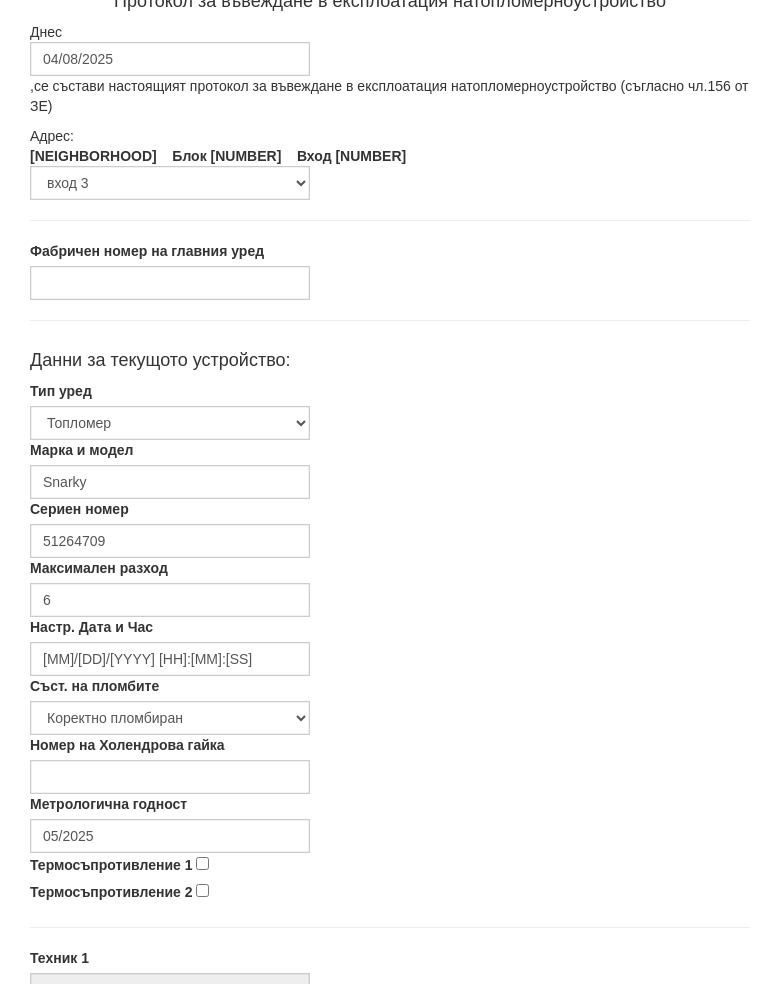 scroll, scrollTop: 123, scrollLeft: 0, axis: vertical 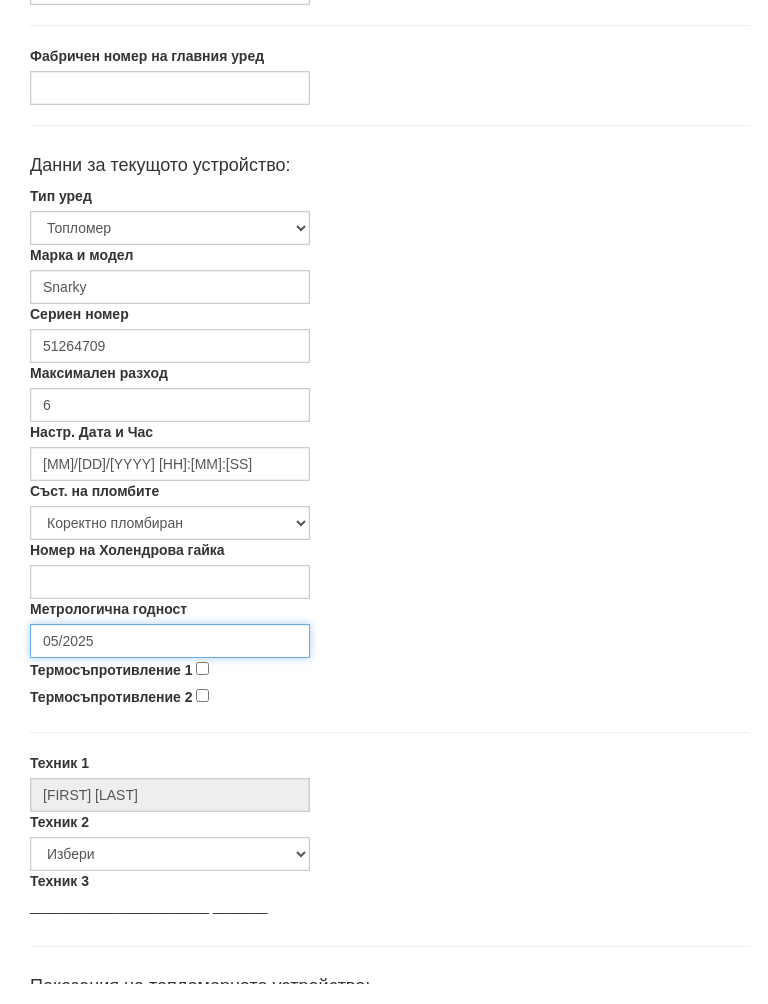 click on "05/2025" at bounding box center (170, 661) 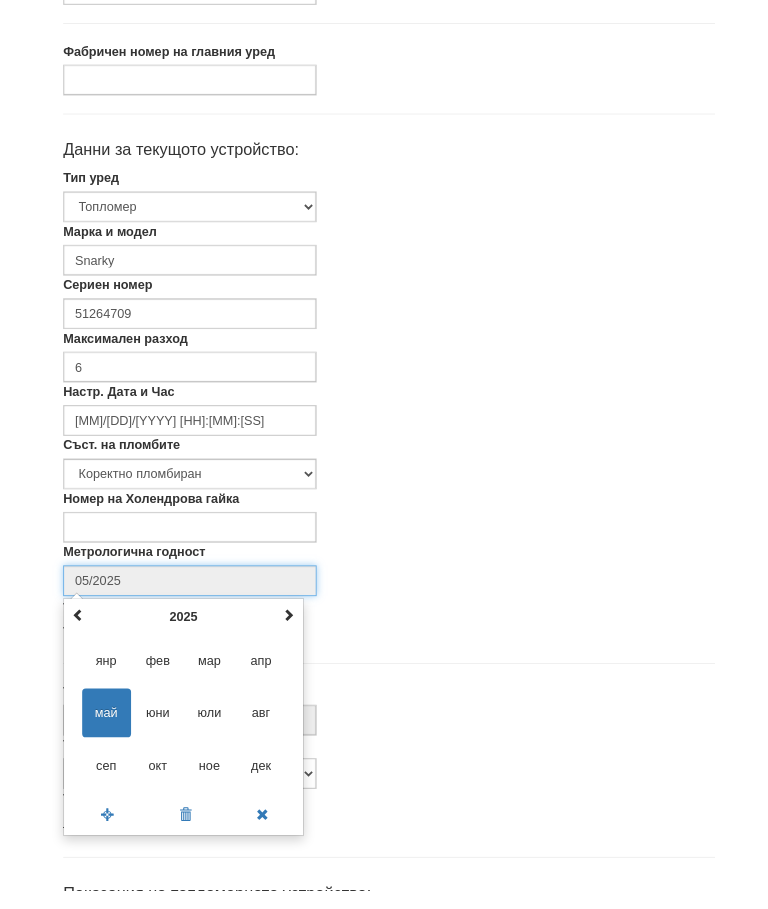 scroll, scrollTop: 336, scrollLeft: 0, axis: vertical 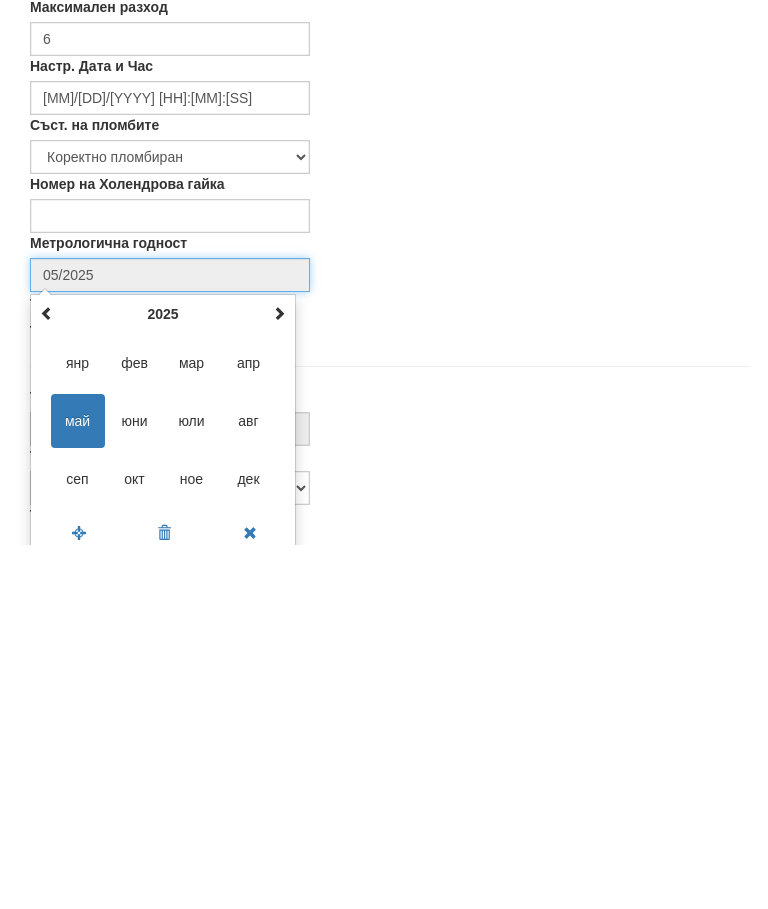 click at bounding box center [279, 677] 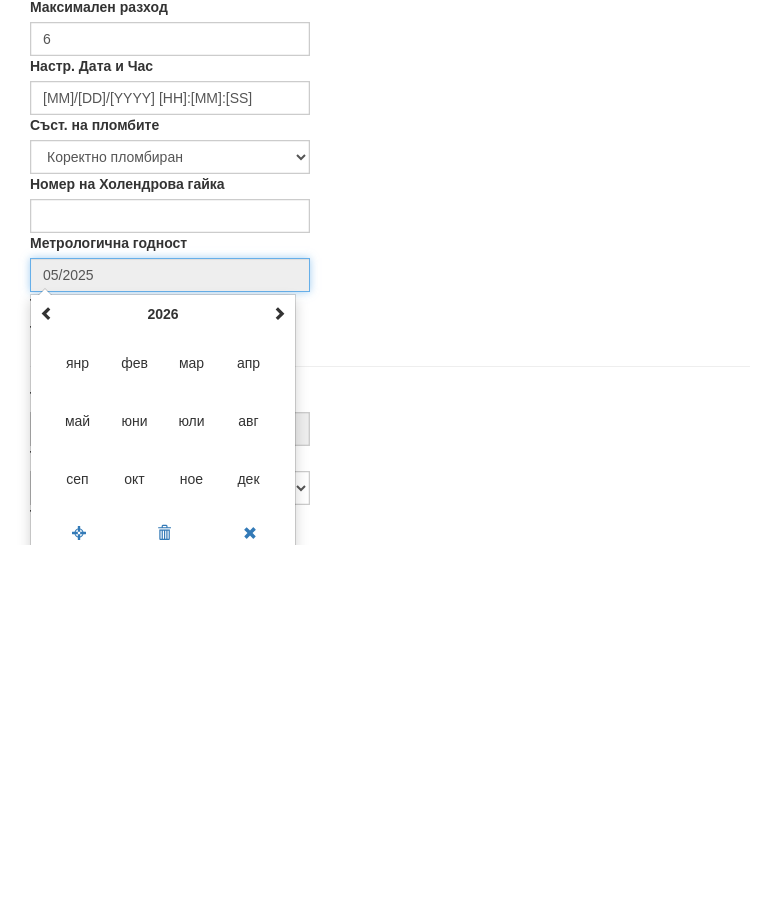 click at bounding box center (279, 678) 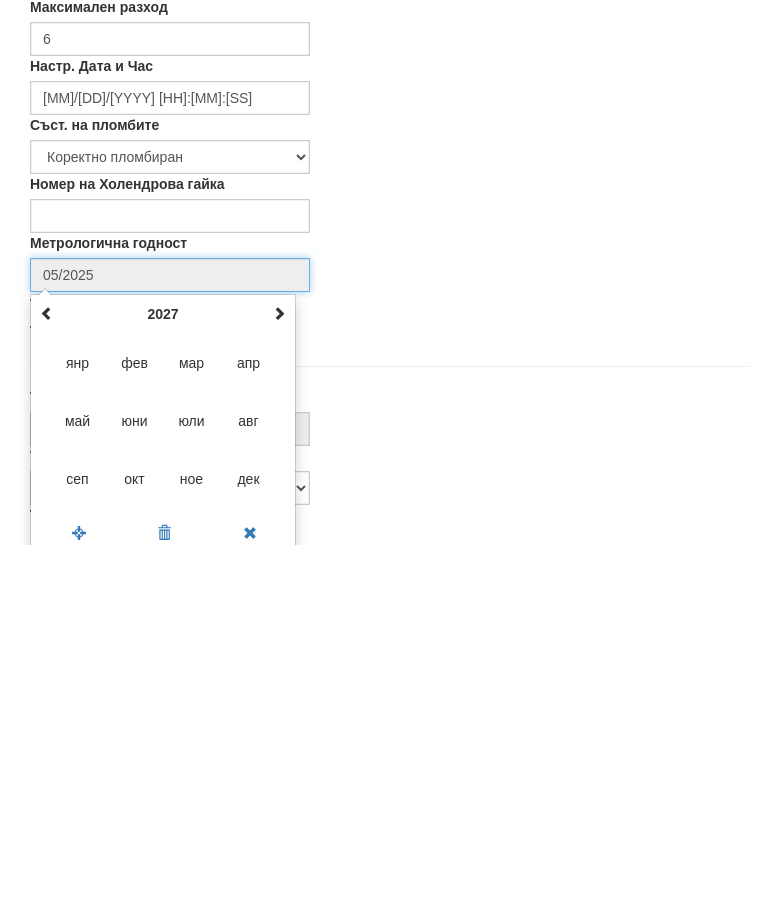 click on "юли" at bounding box center [192, 785] 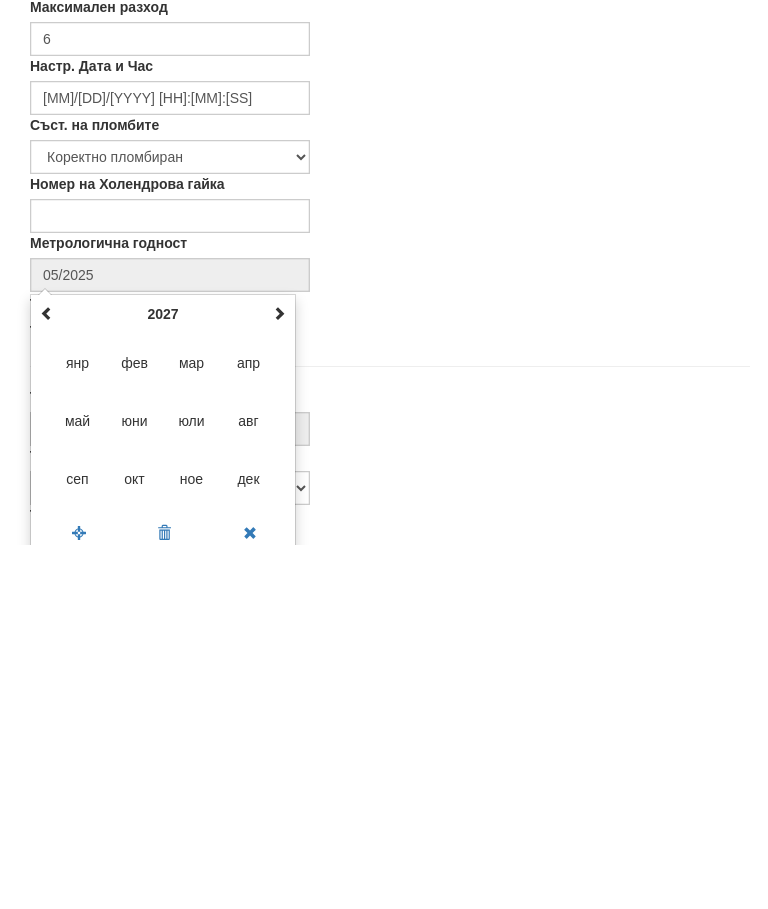 type on "[MM]/[YYYY]" 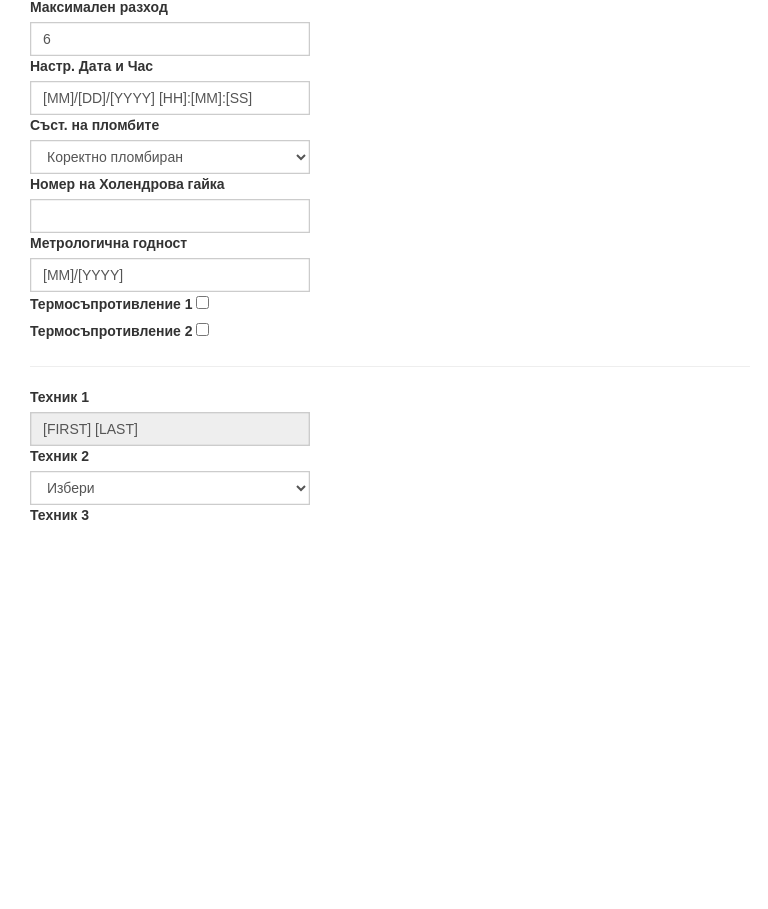 scroll, scrollTop: 700, scrollLeft: 0, axis: vertical 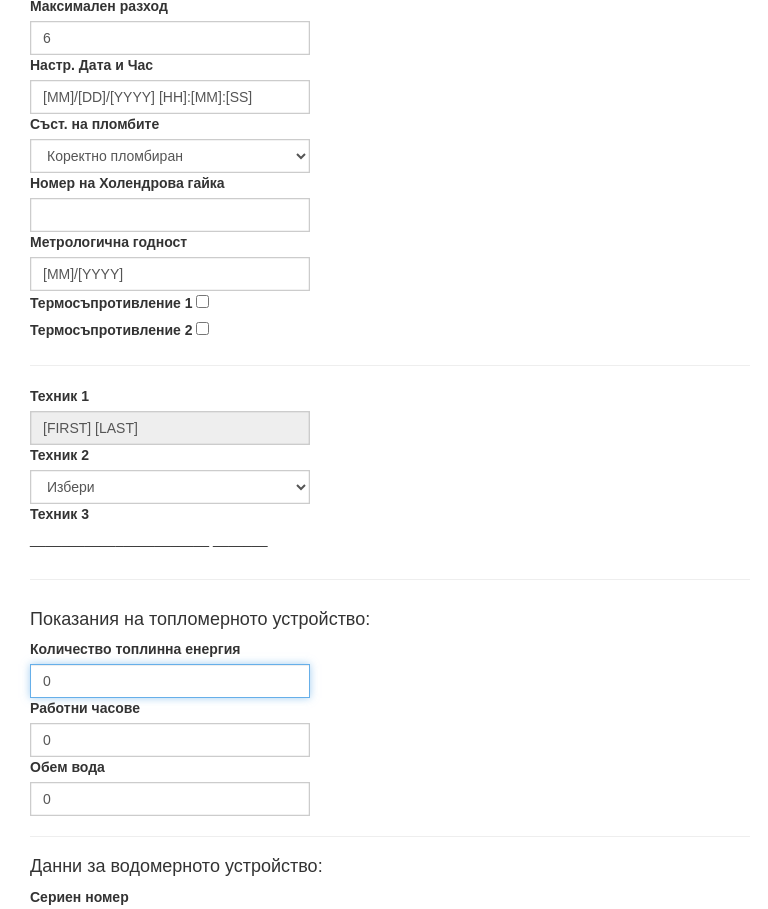 click on "0" at bounding box center [170, 682] 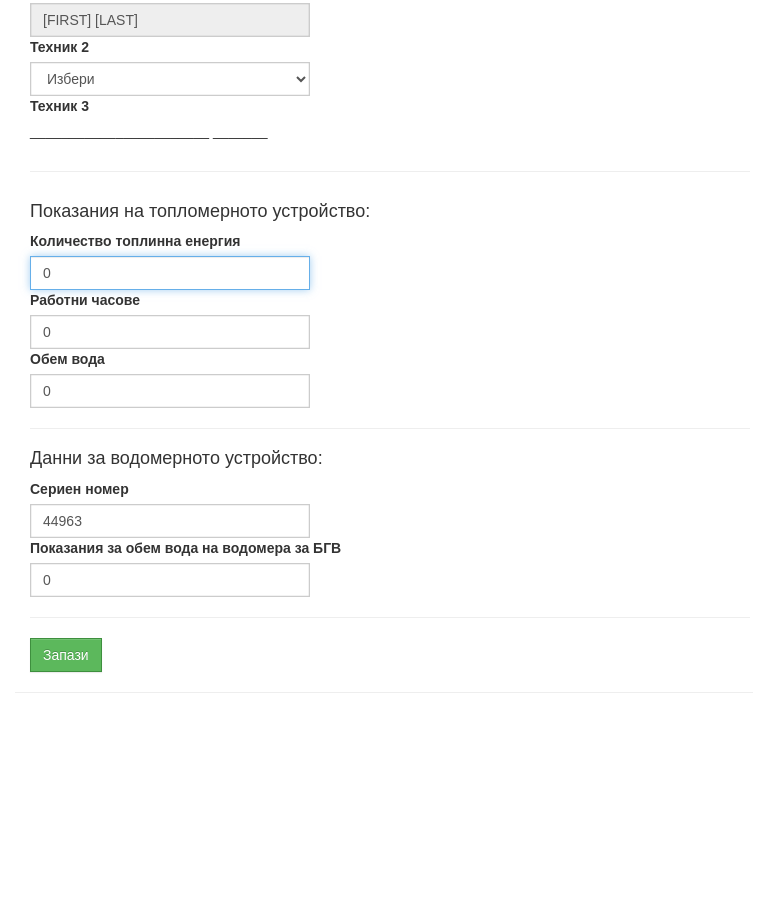 scroll, scrollTop: 898, scrollLeft: 0, axis: vertical 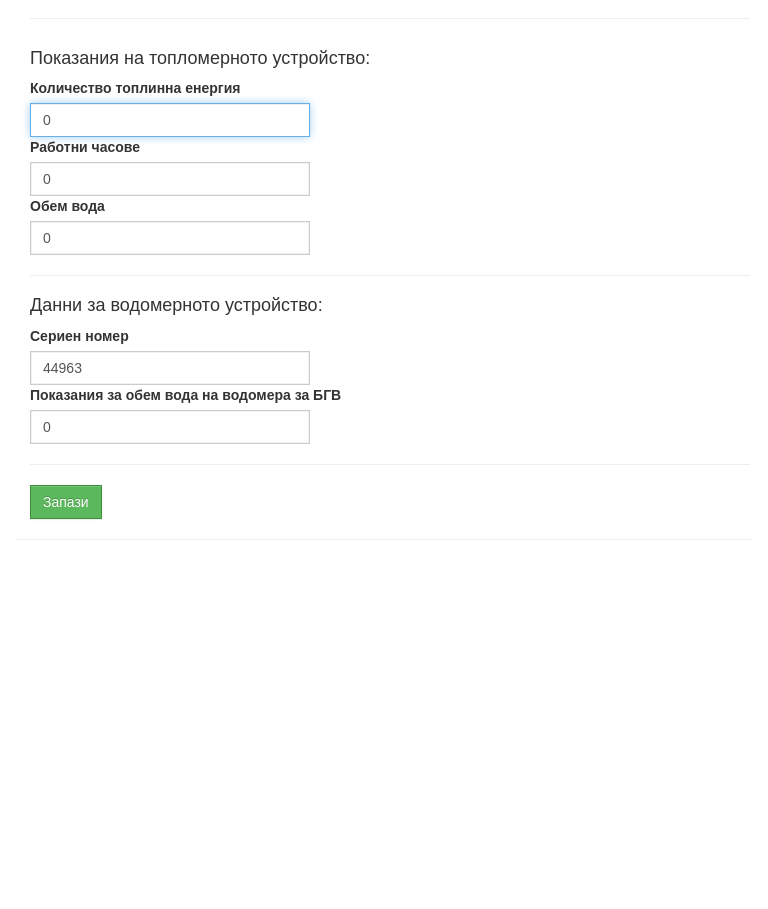 type on "[NUMBER]" 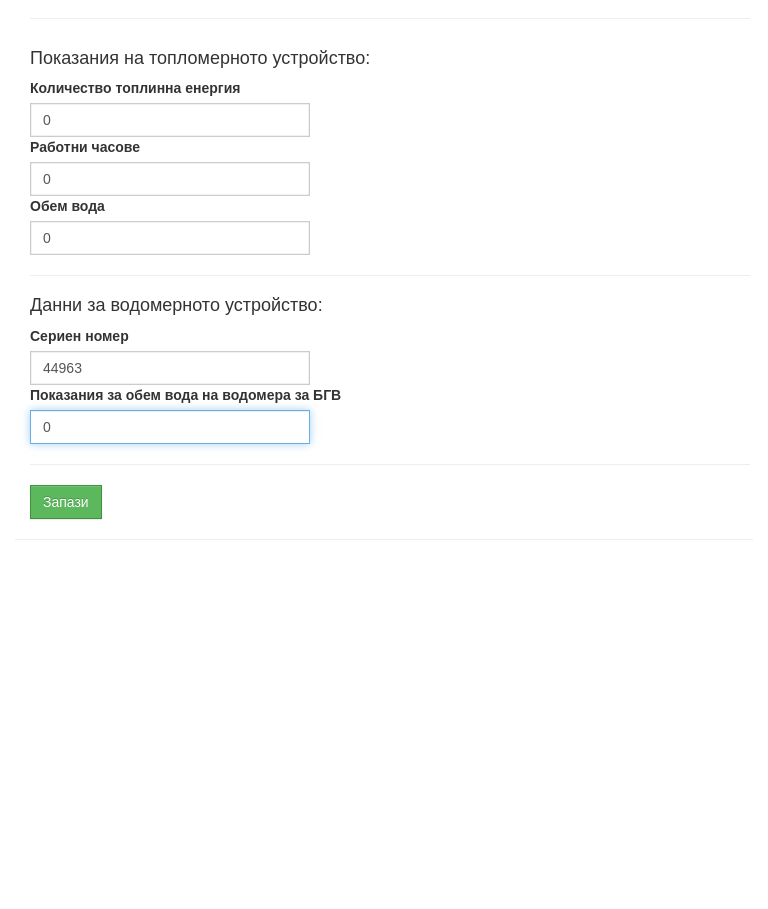 click on "0" at bounding box center (170, 791) 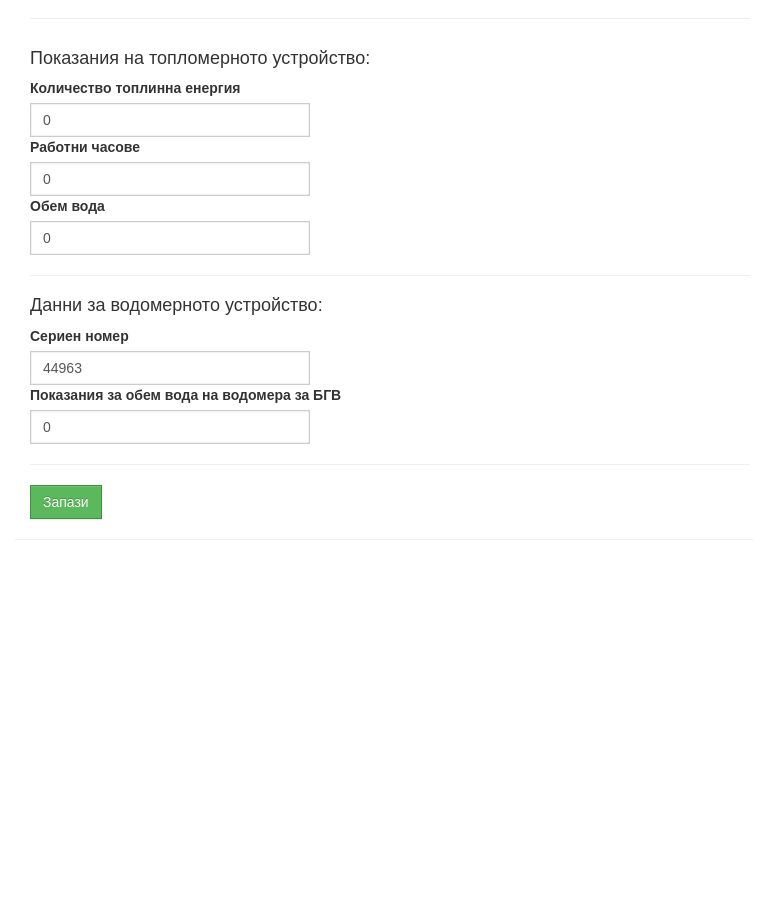 click on "Запази" at bounding box center (66, 866) 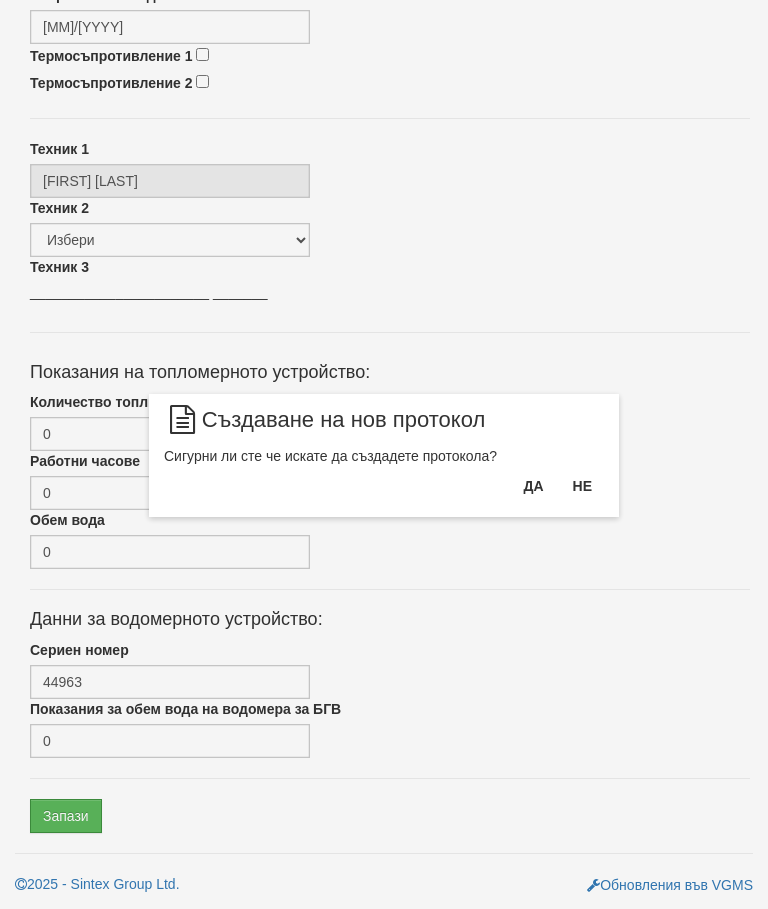 click on "Да" at bounding box center [533, 486] 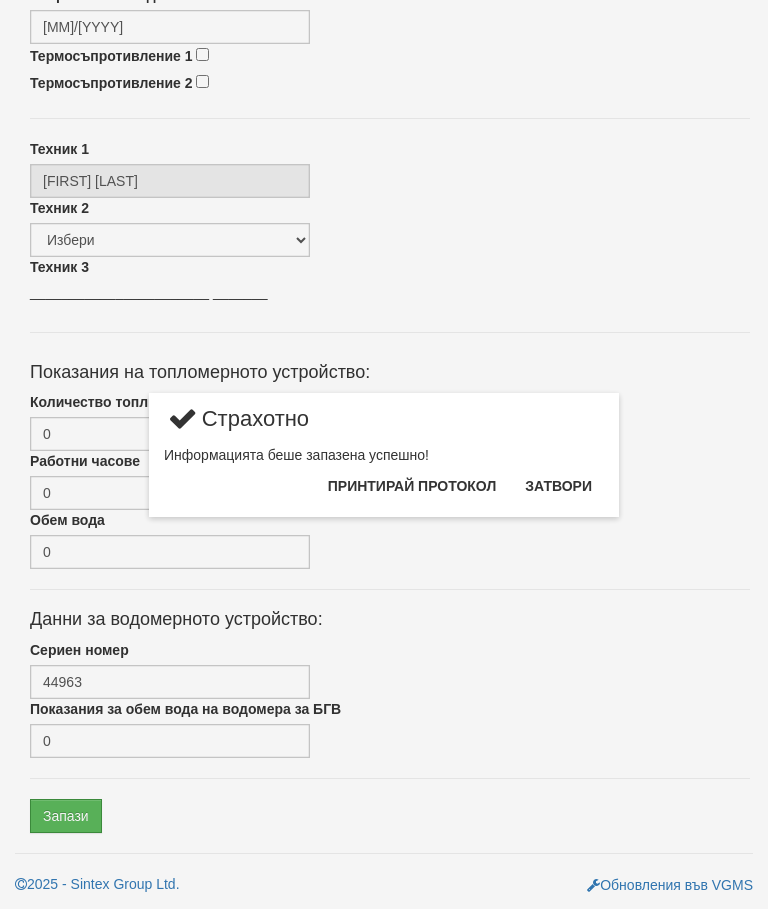click on "Затвори" at bounding box center [558, 486] 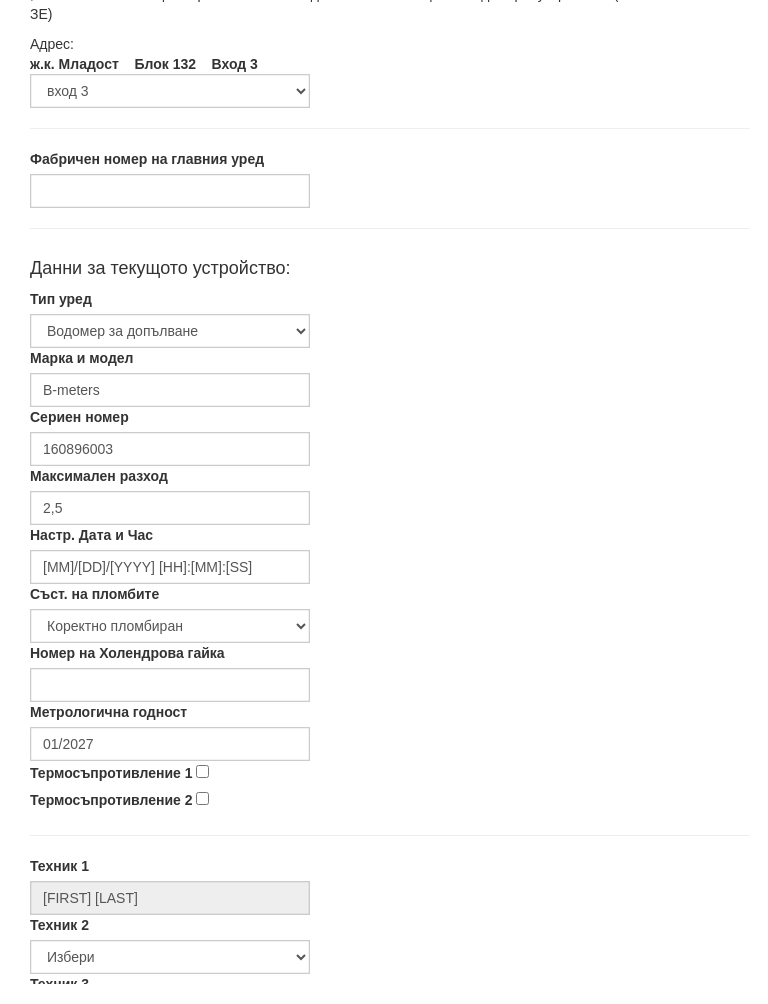 scroll, scrollTop: 211, scrollLeft: 0, axis: vertical 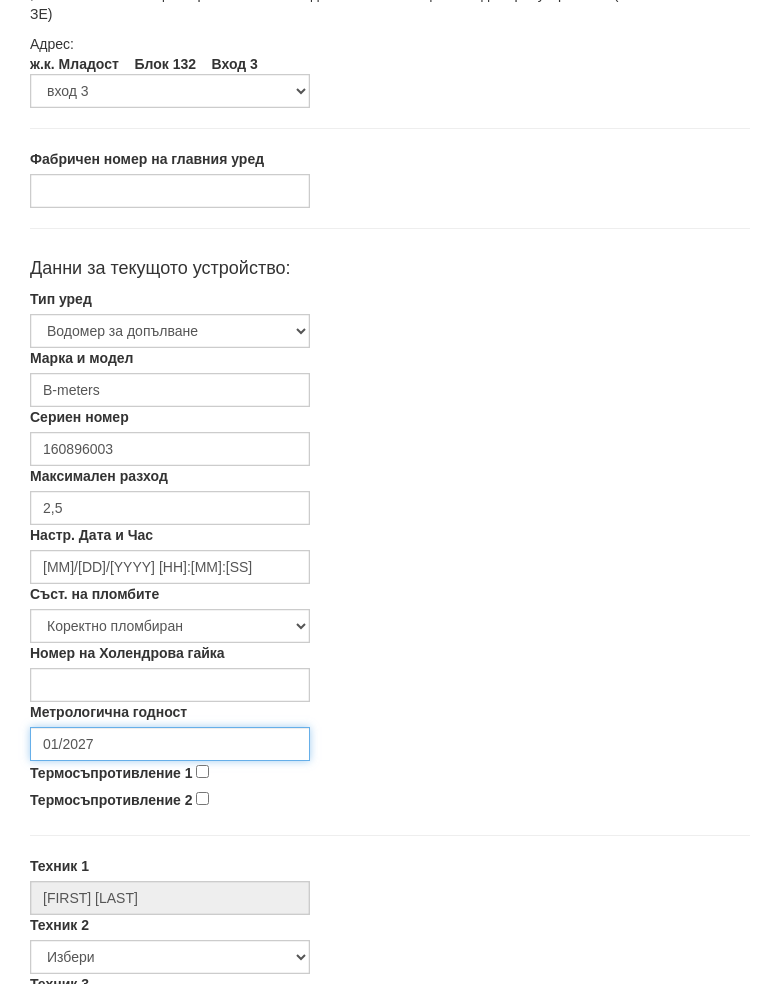 click on "01/2027" at bounding box center (170, 764) 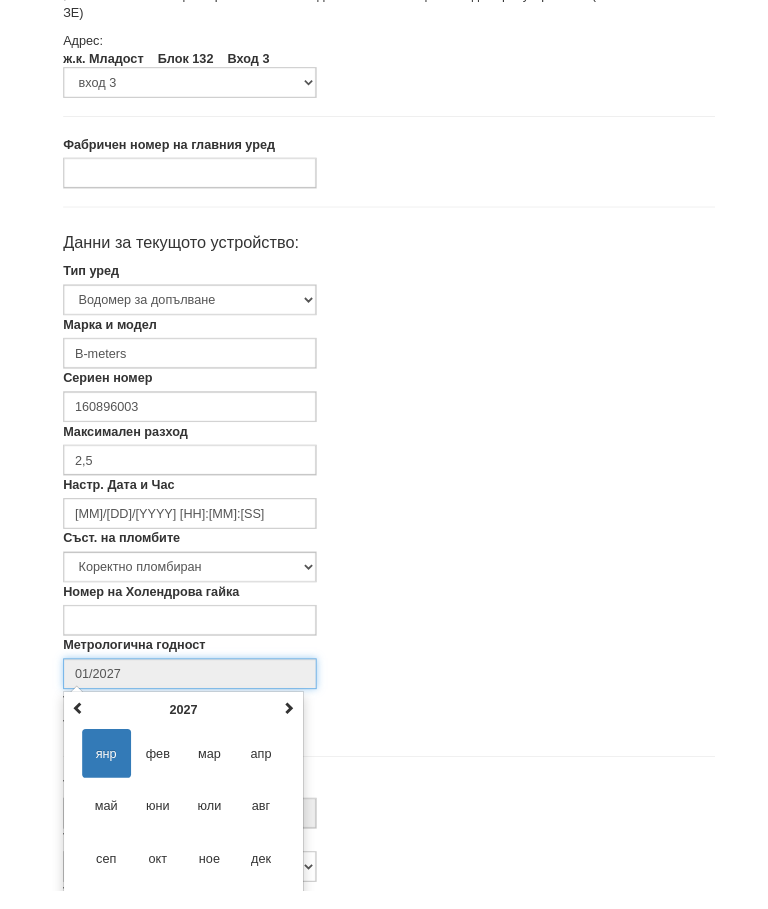 scroll, scrollTop: 336, scrollLeft: 0, axis: vertical 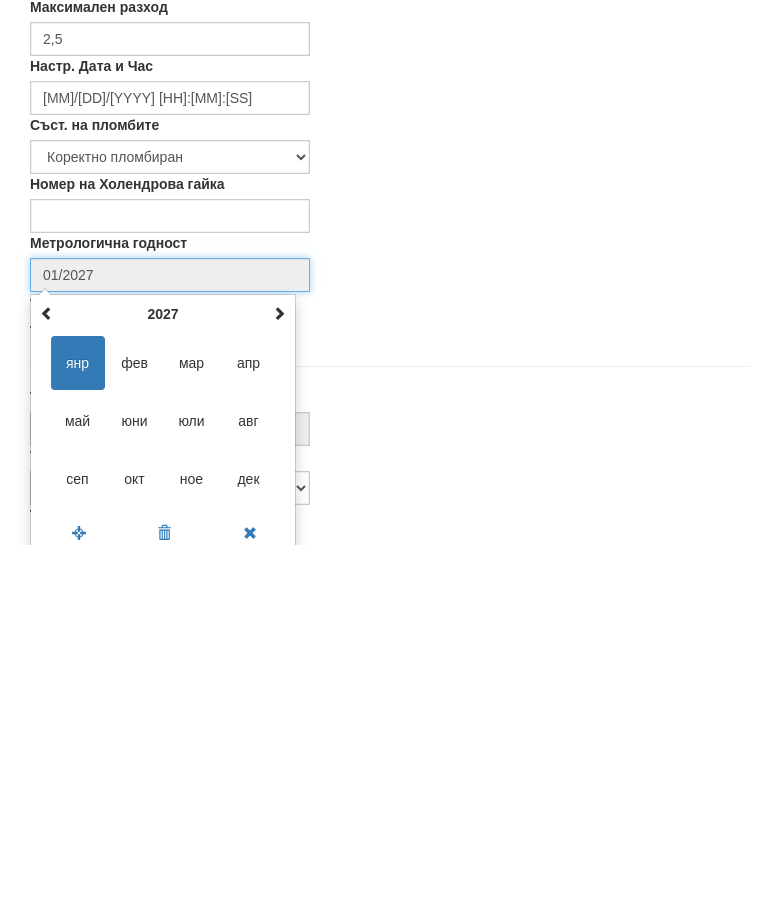 click at bounding box center (279, 677) 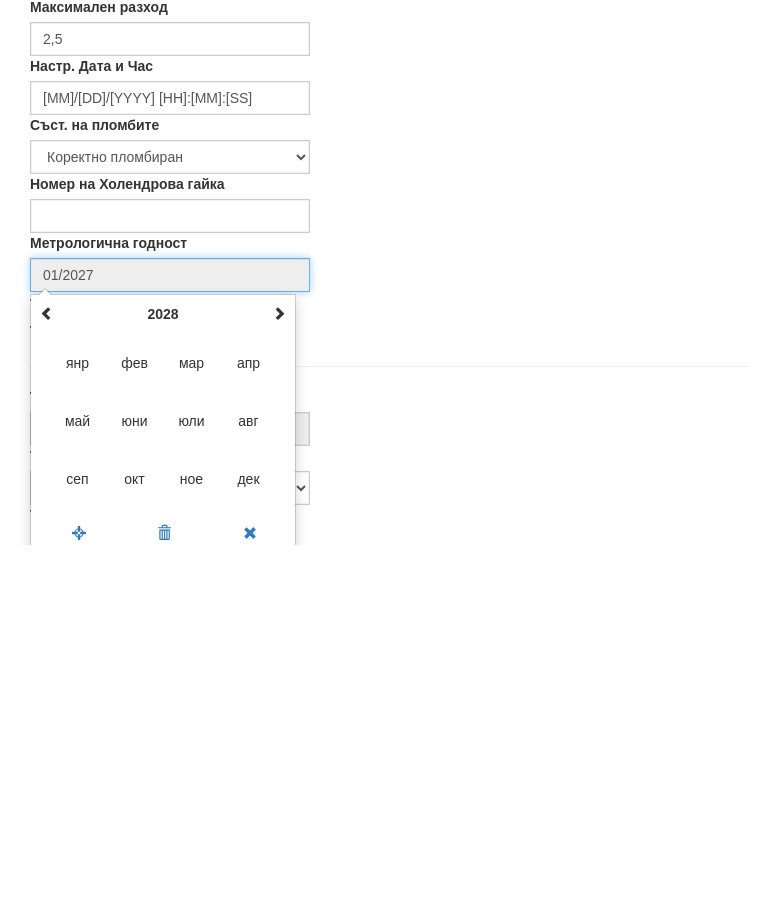 click at bounding box center [279, 677] 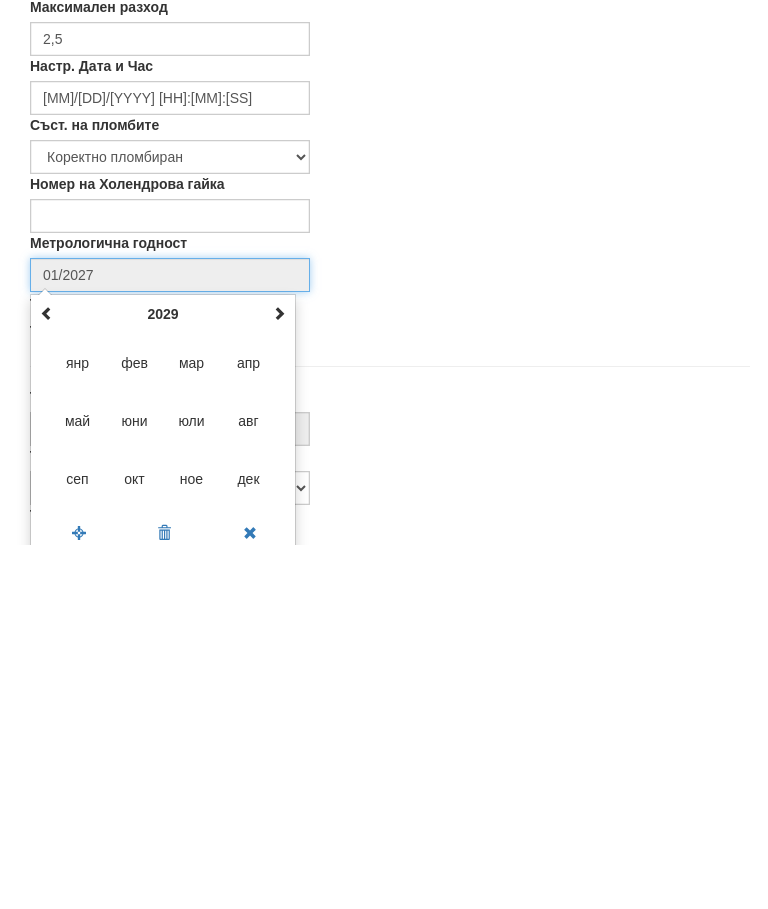 click at bounding box center (279, 677) 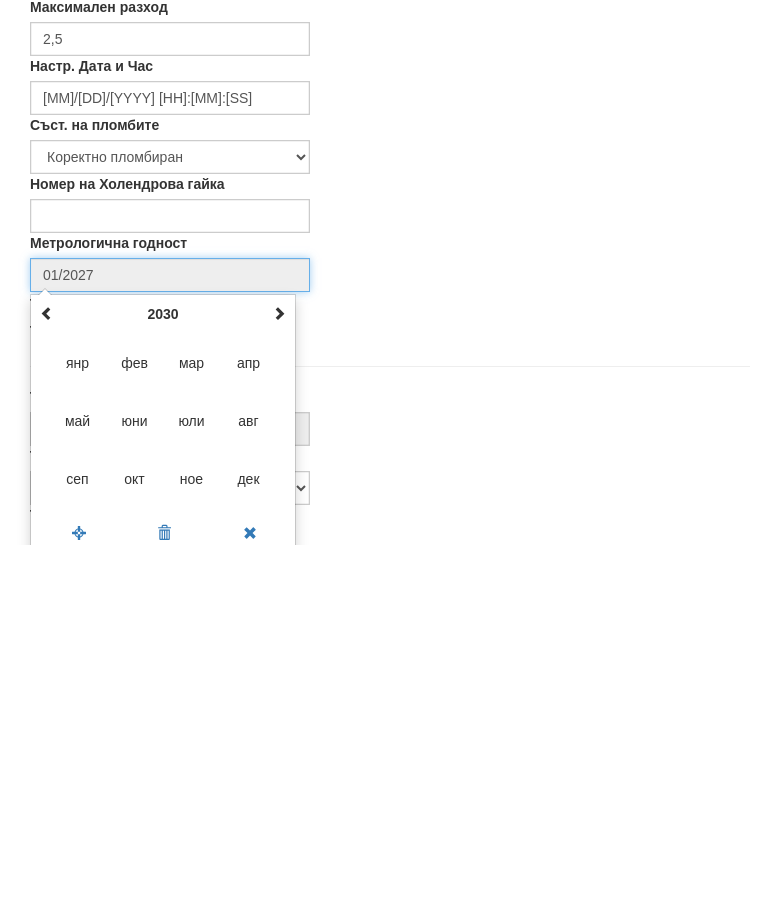 click on "юли" at bounding box center (192, 785) 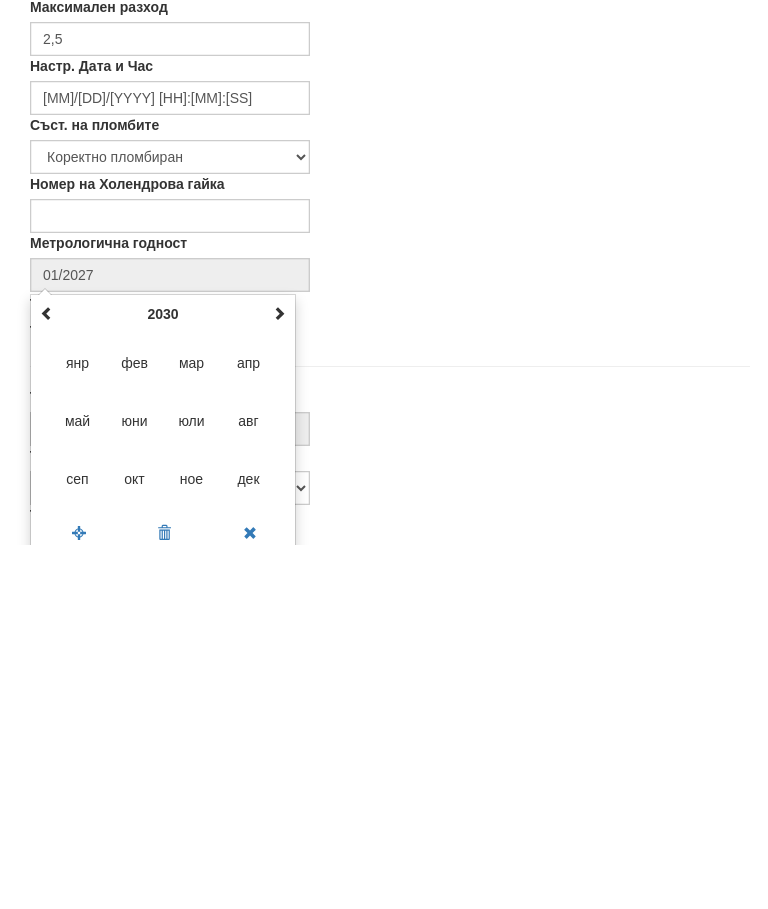 type on "[MM]/[YYYY]" 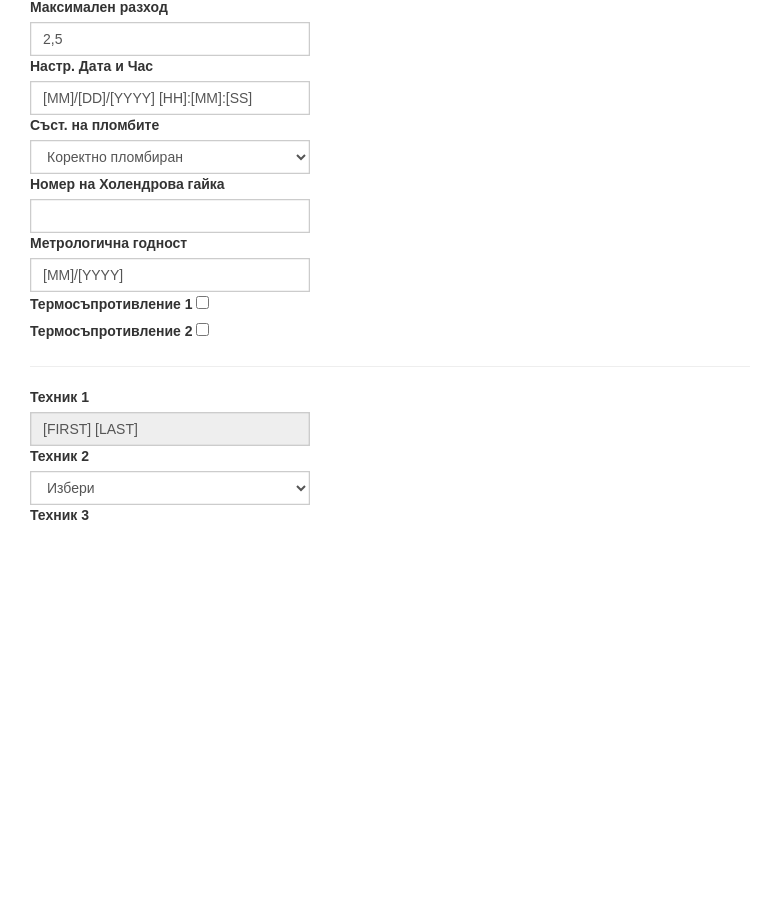 scroll, scrollTop: 700, scrollLeft: 0, axis: vertical 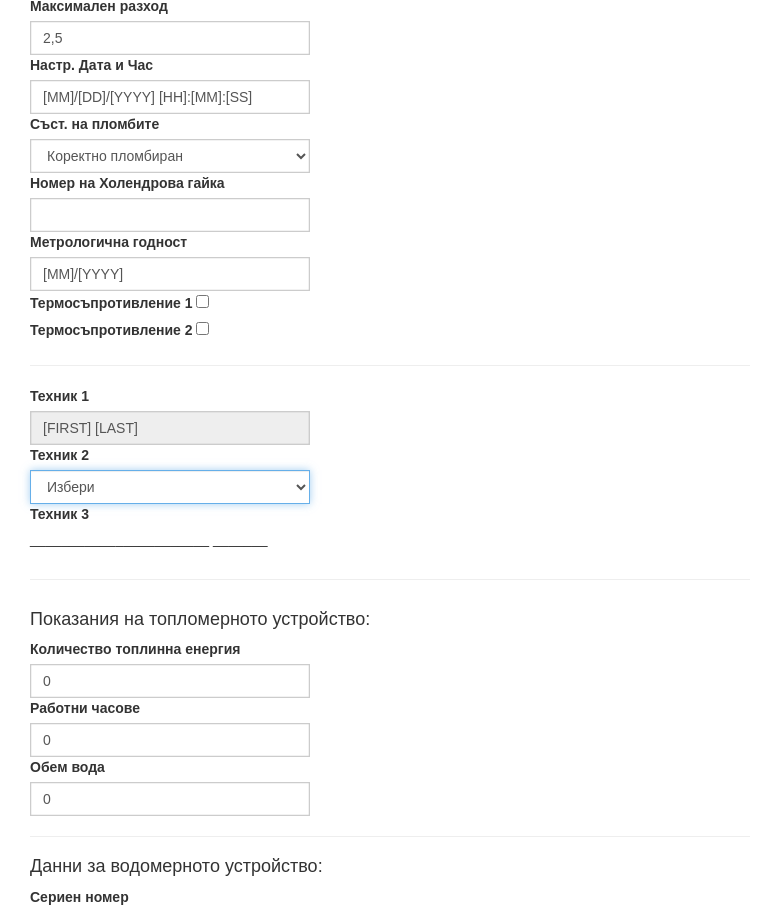 click on "Избери
[FIRST] [LAST]
[FIRST] [LAST]
[FIRST] [LAST]
[FIRST] [LAST]
[FIRST] [LAST]
[FIRST] [LAST]
[FIRST] [LAST]
[FIRST] [LAST]
[FIRST] [LAST]
[FIRST] [LAST]
[FIRST] [LAST]
[FIRST] [LAST]
[FIRST] [LAST]
[FIRST] [LAST]
[FIRST] [LAST]
Описател на радиатори
[FIRST] [LAST]
[FIRST] [LAST]
[FIRST] [LAST]" at bounding box center [170, 488] 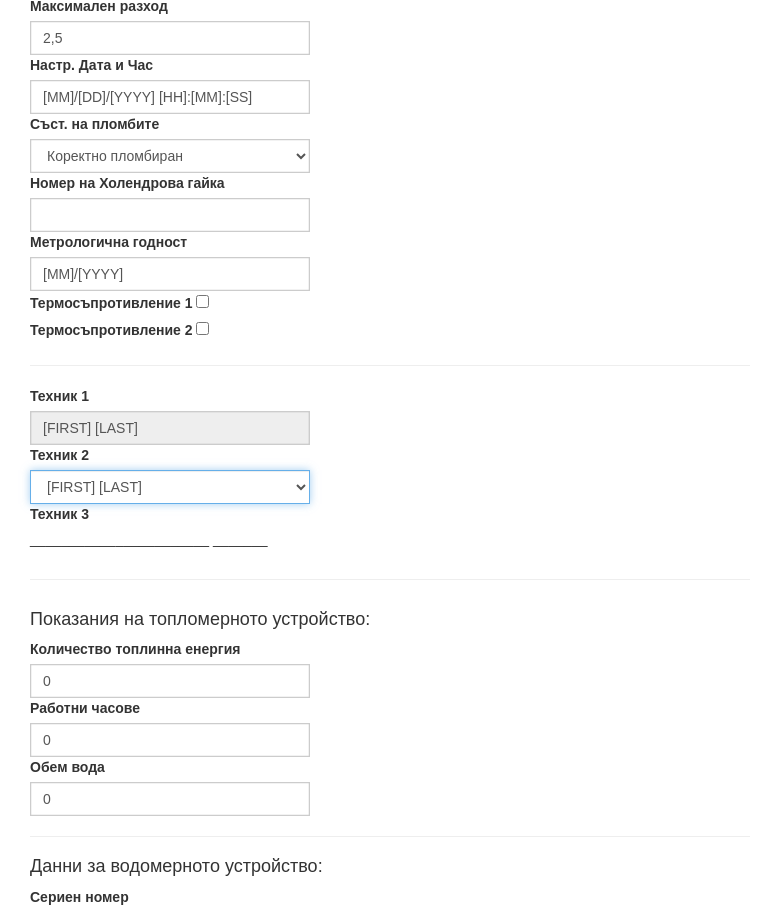 click on "Избери
[FIRST] [LAST]
[FIRST] [LAST]
[FIRST] [LAST]
[FIRST] [LAST]
[FIRST] [LAST]
[FIRST] [LAST]
[FIRST] [LAST]
[FIRST] [LAST]
[FIRST] [LAST]
[FIRST] [LAST]
[FIRST] [LAST]
[FIRST] [LAST]
[FIRST] [LAST]
[FIRST] [LAST]
[FIRST] [LAST]
Описател на радиатори
[FIRST] [LAST]
[FIRST] [LAST]
[FIRST] [LAST]" at bounding box center (170, 487) 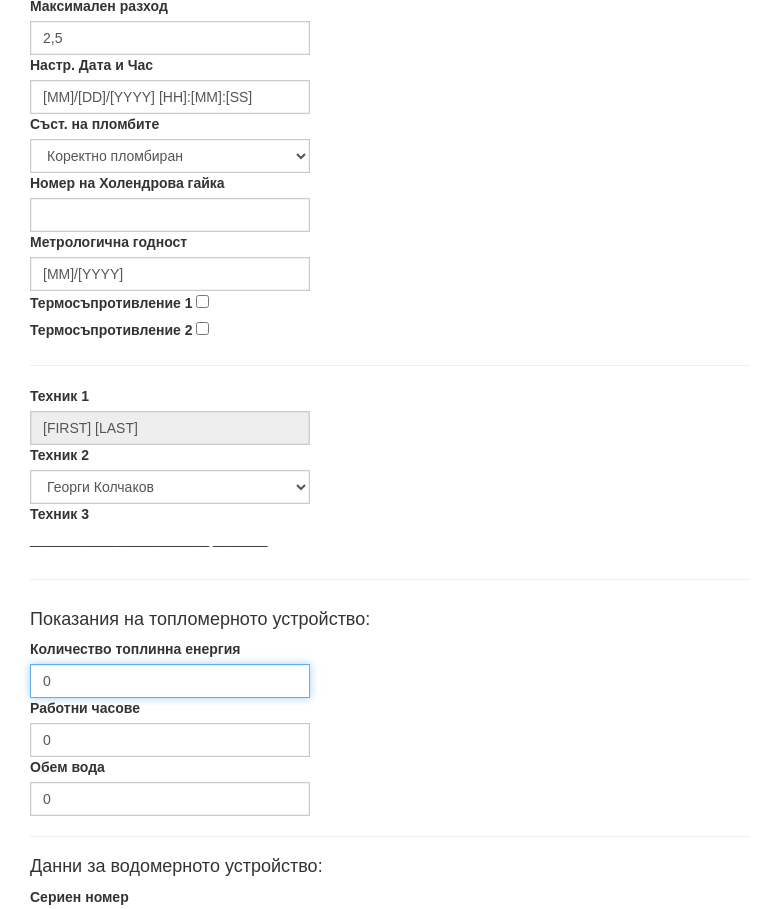 click on "0" at bounding box center (170, 681) 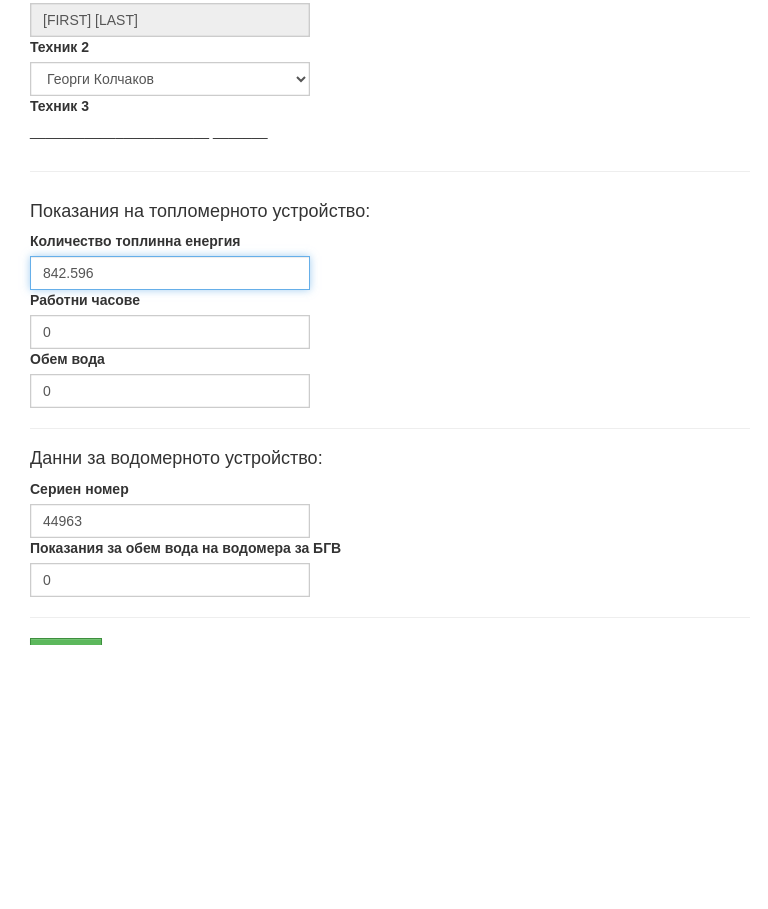 scroll, scrollTop: 854, scrollLeft: 0, axis: vertical 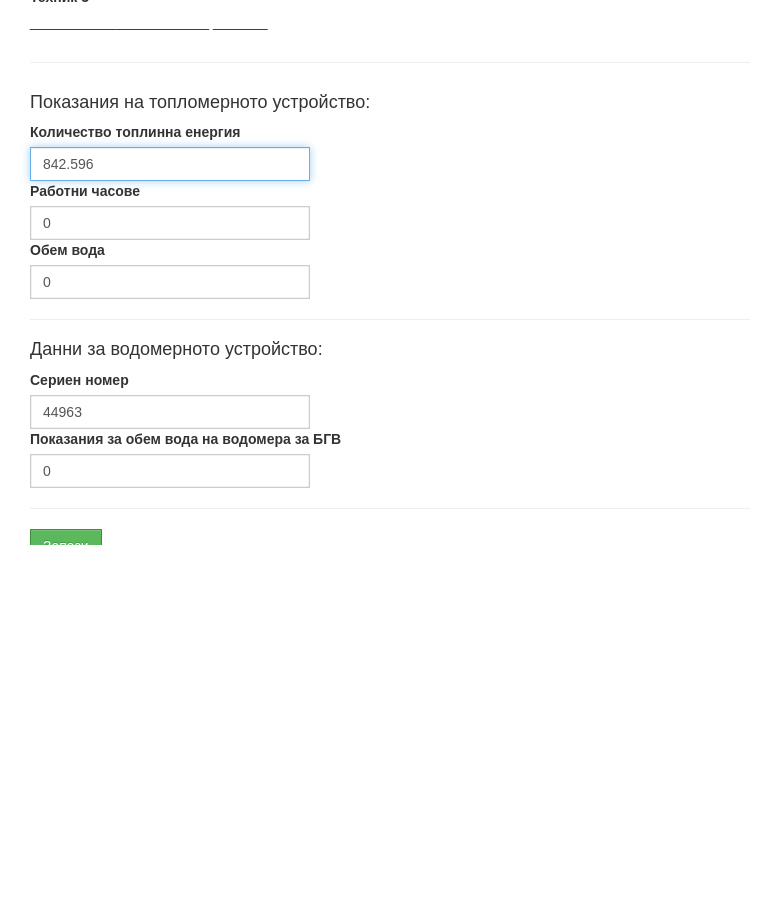 type on "842.596" 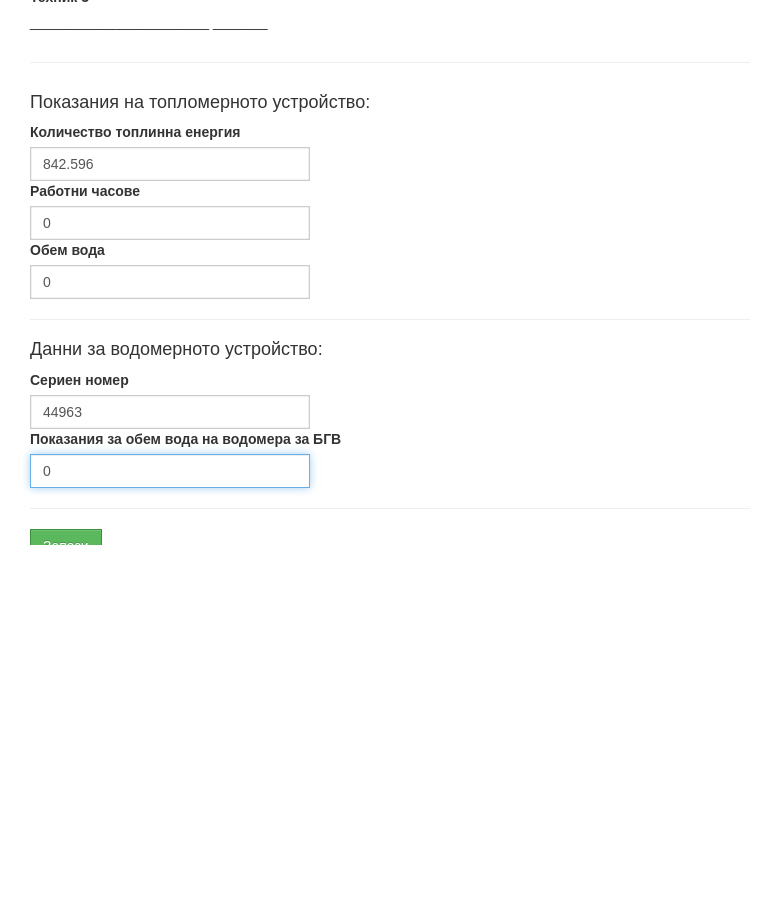 click on "0" at bounding box center (170, 835) 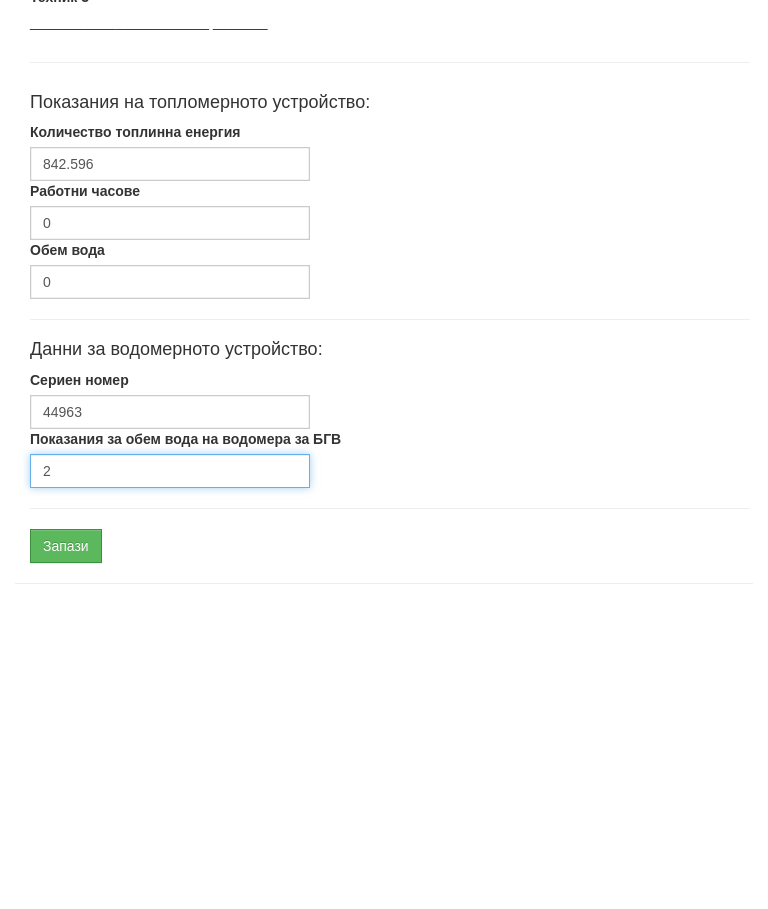 scroll, scrollTop: 948, scrollLeft: 0, axis: vertical 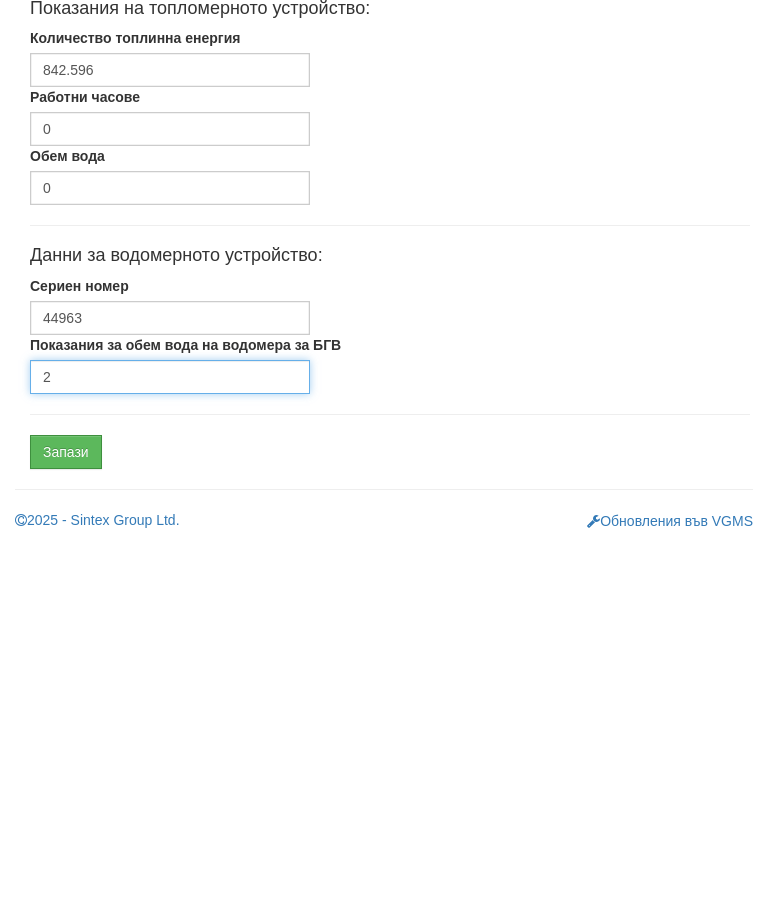 type on "2" 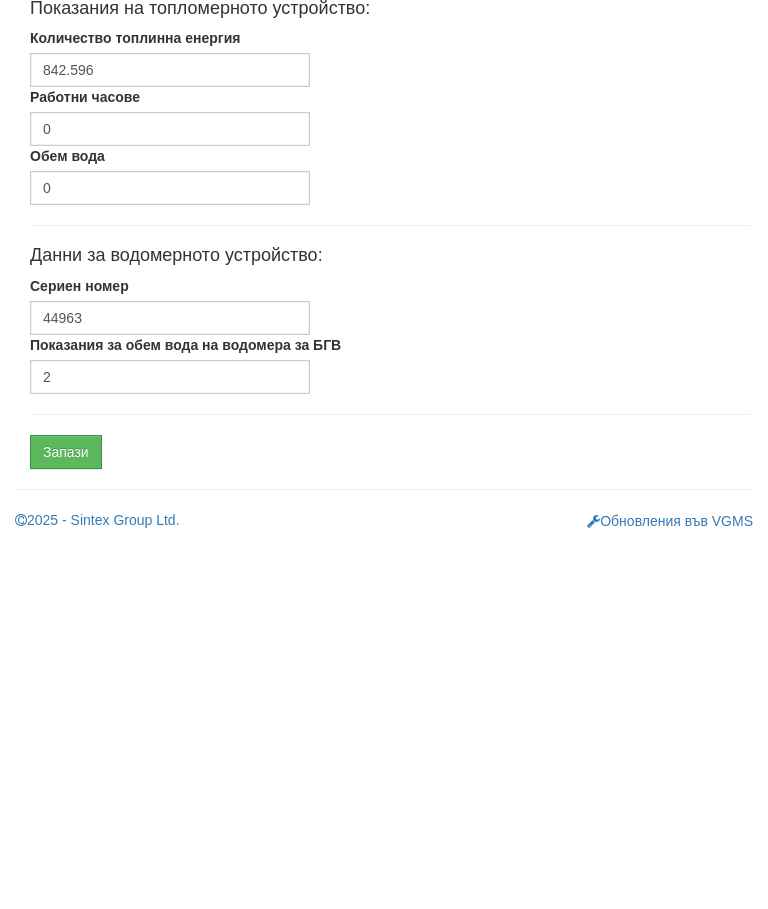click on "Запази" at bounding box center (66, 816) 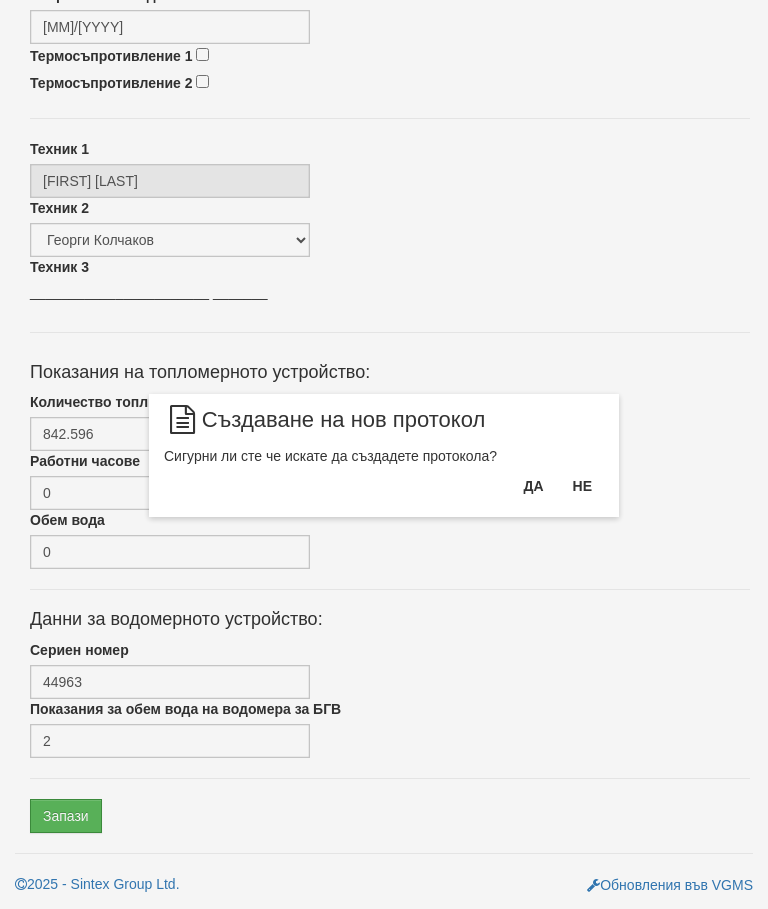 click on "Да" at bounding box center (533, 486) 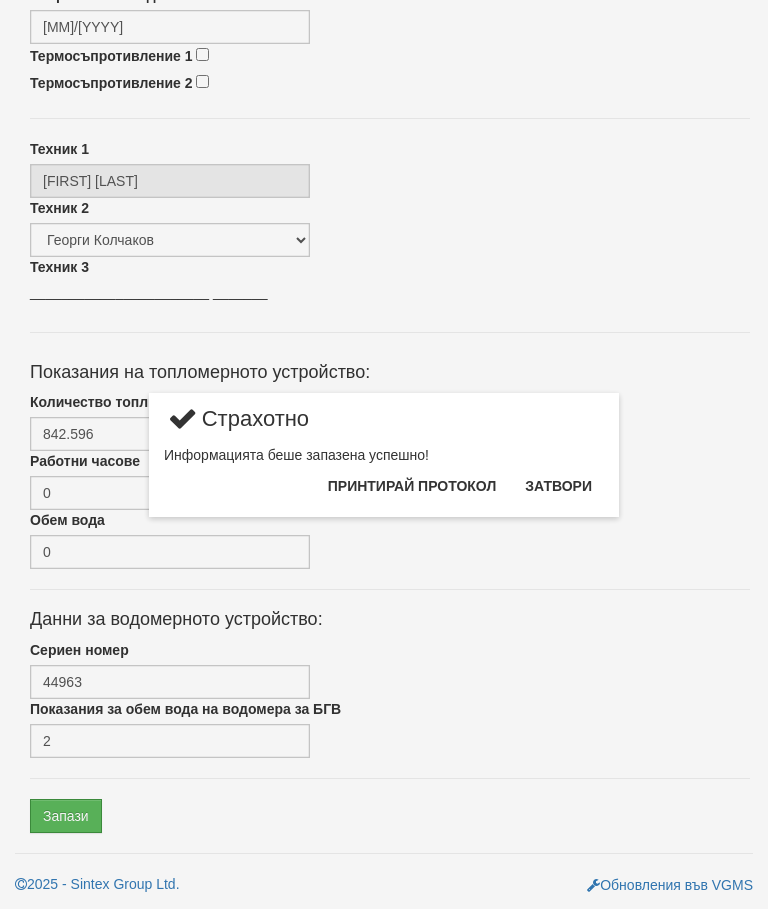click on "Затвори" at bounding box center (558, 486) 